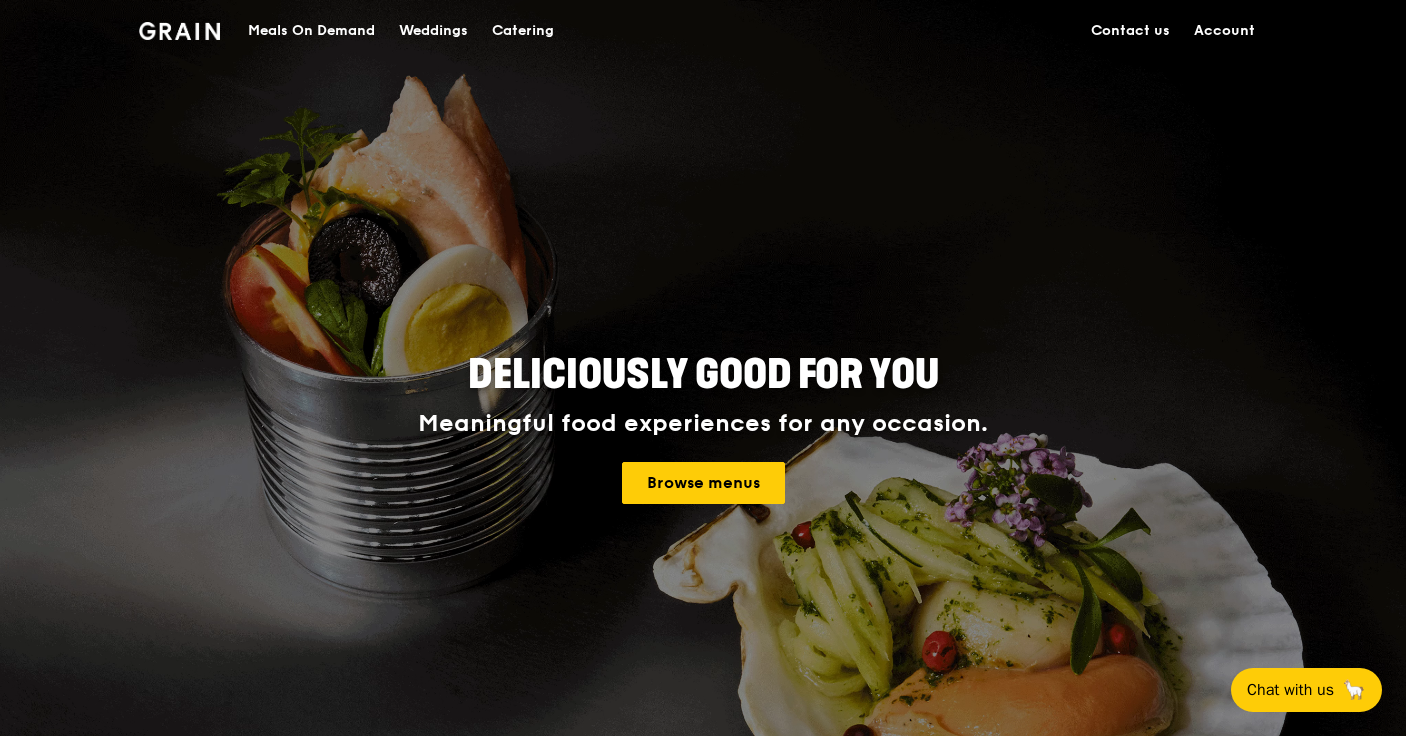 scroll, scrollTop: 0, scrollLeft: 0, axis: both 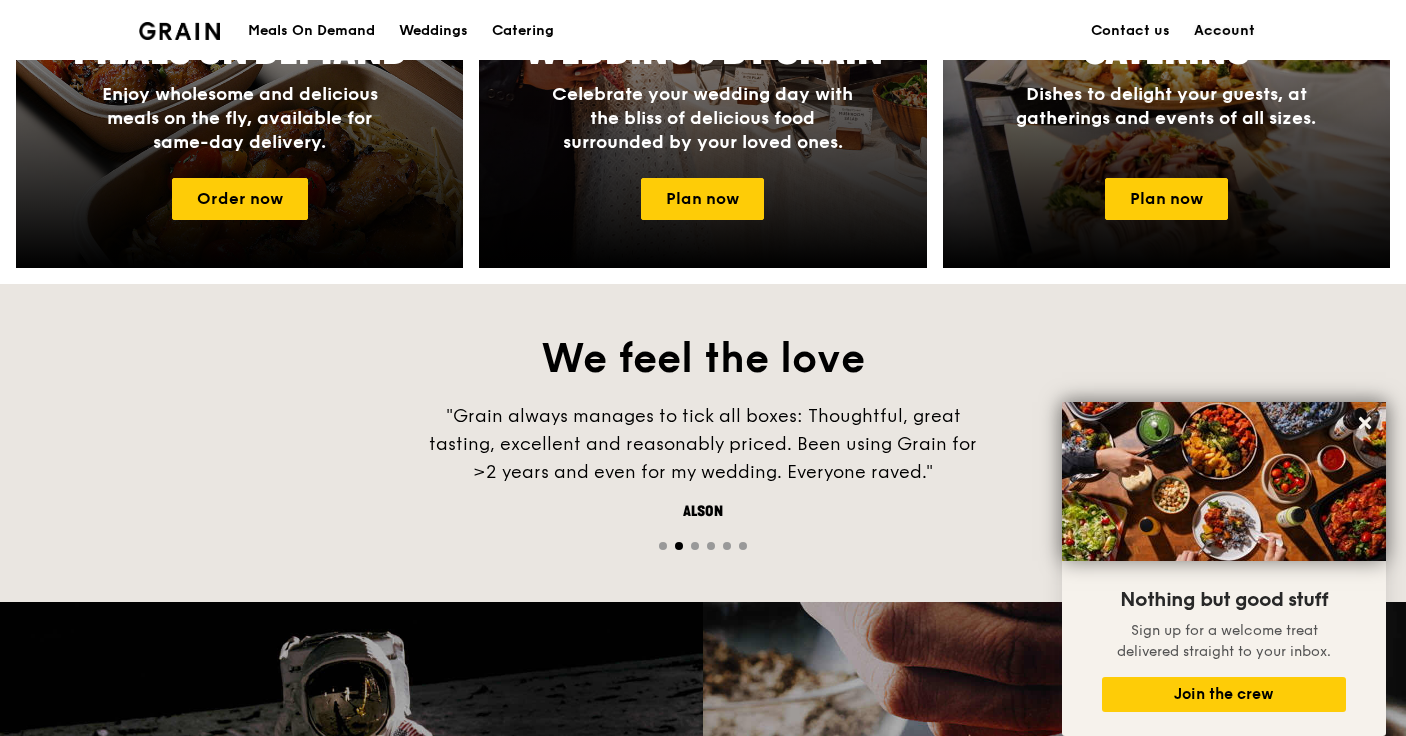 click on "Account" at bounding box center (1224, 31) 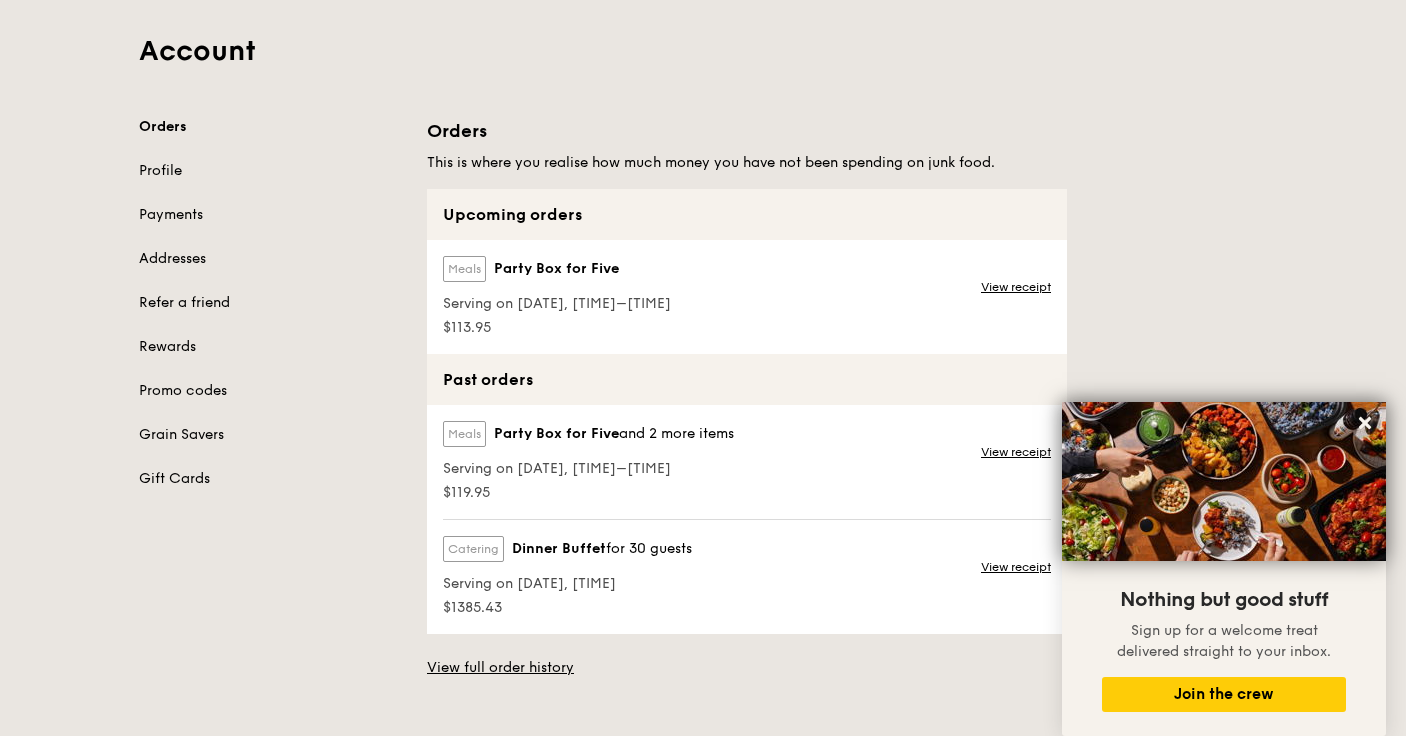 scroll, scrollTop: 0, scrollLeft: 0, axis: both 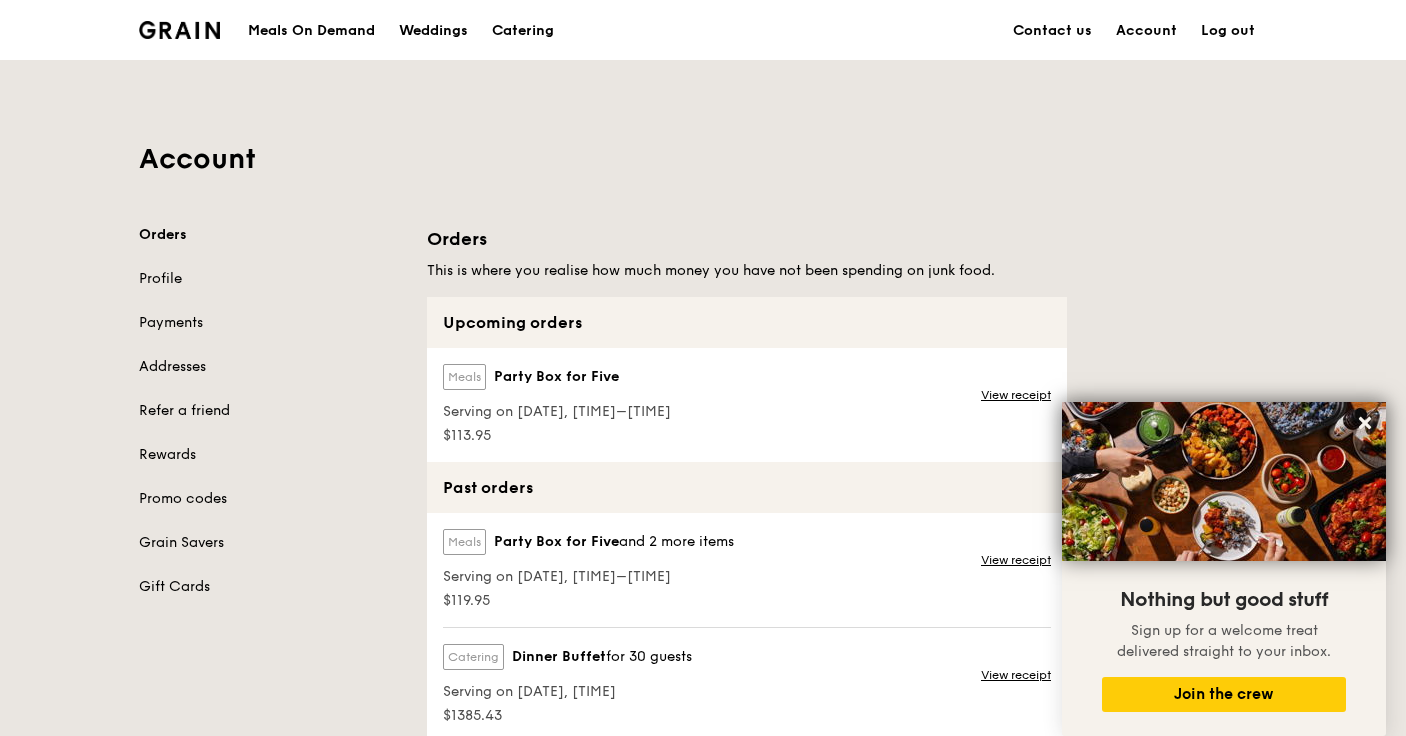 click on "Meals On Demand" at bounding box center (311, 31) 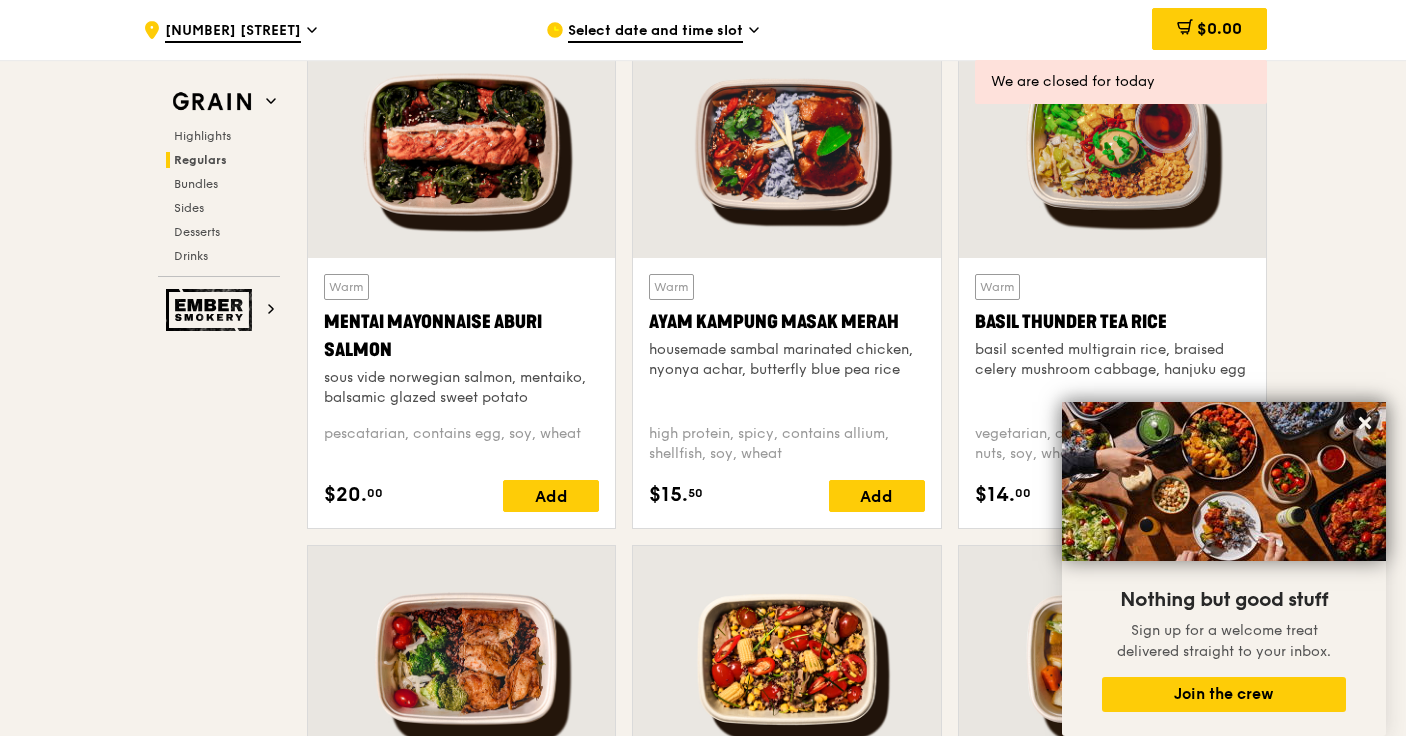 scroll, scrollTop: 1812, scrollLeft: 0, axis: vertical 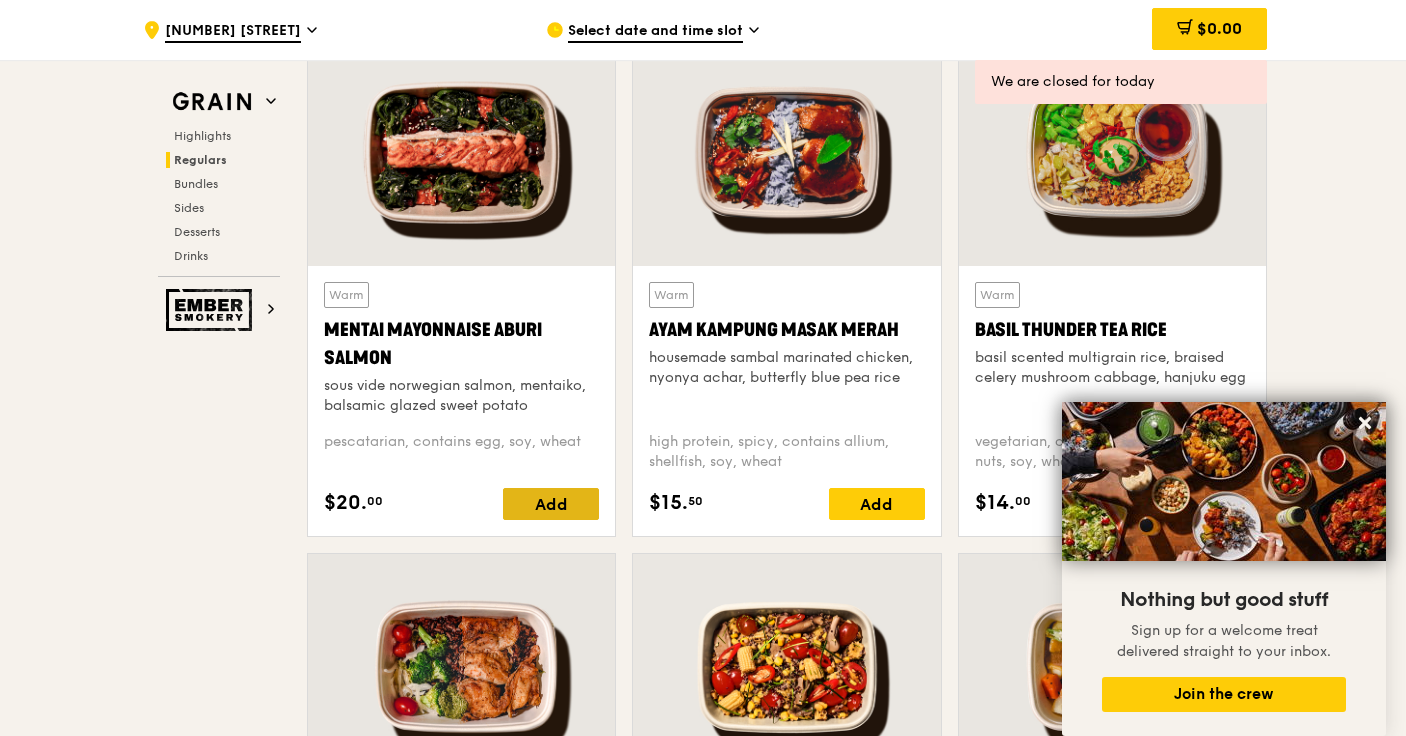 click on "Add" at bounding box center (551, 504) 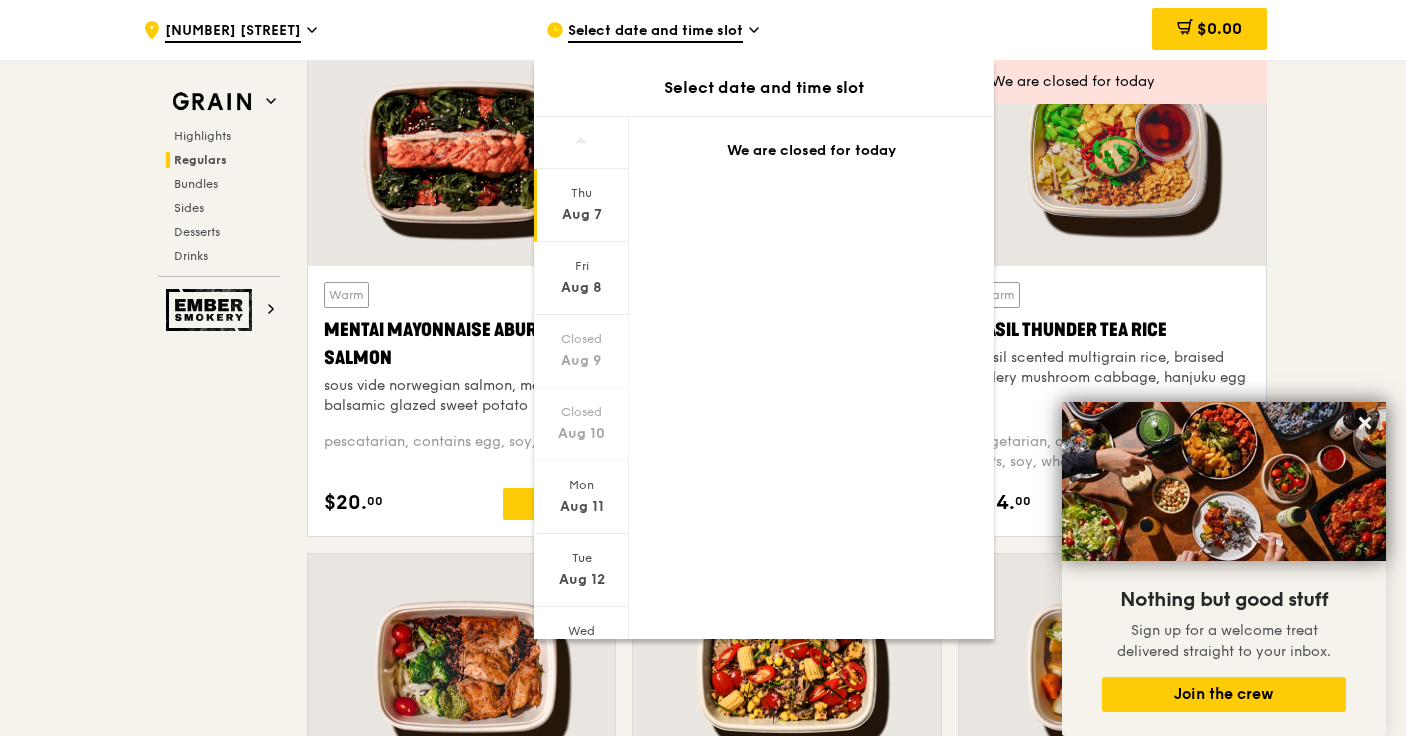 click on "Warm
Mentai Mayonnaise Aburi Salmon
sous vide norwegian salmon, mentaiko, balsamic glazed sweet potato
pescatarian, contains egg, soy, wheat
$20.
00
Add" at bounding box center [461, 401] 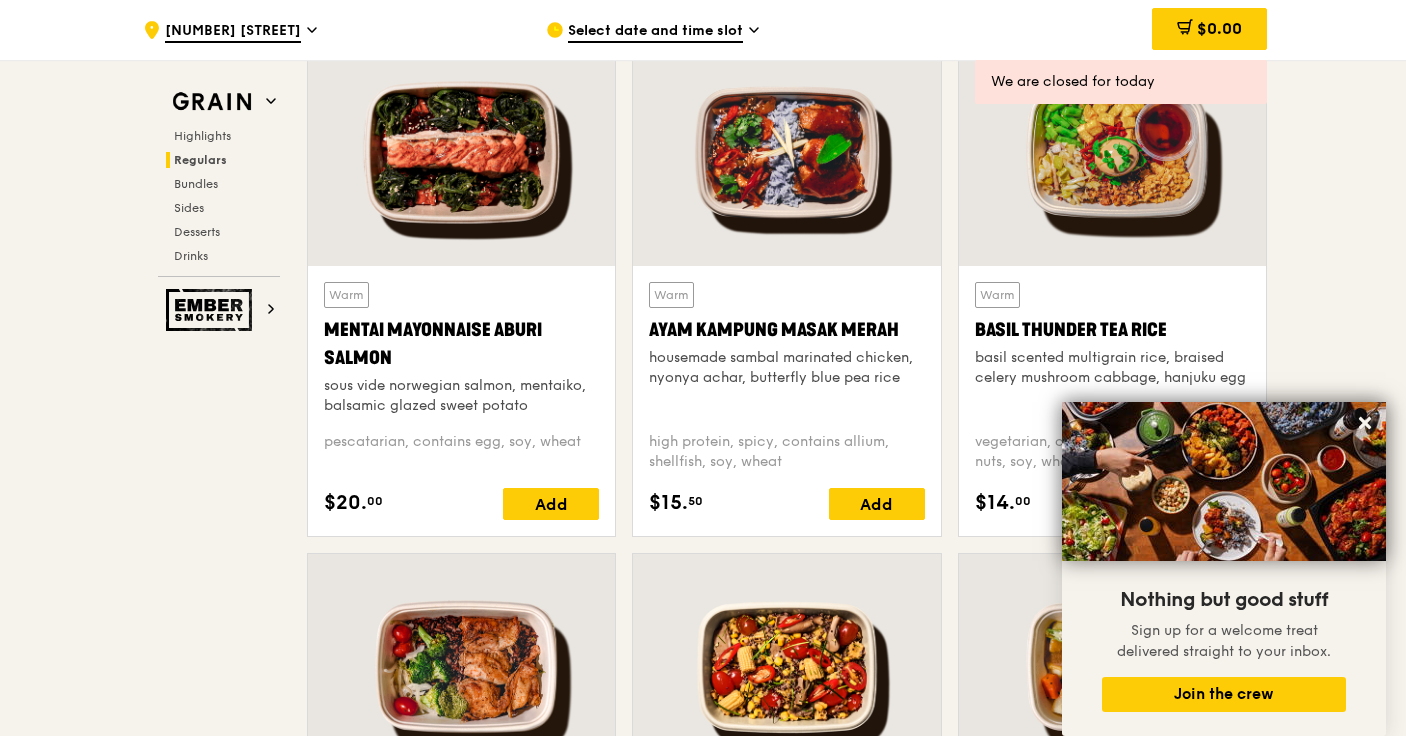 click 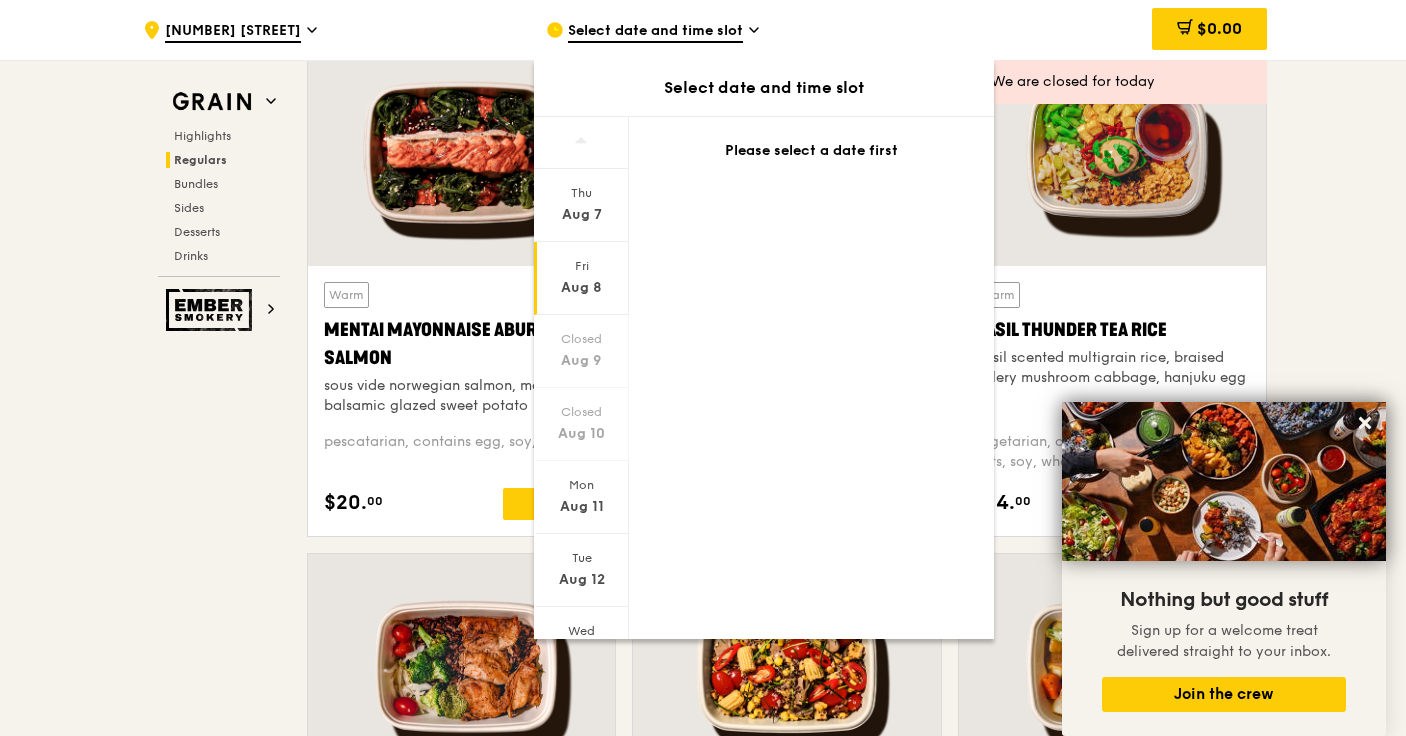 click on "Aug 8" at bounding box center [581, 288] 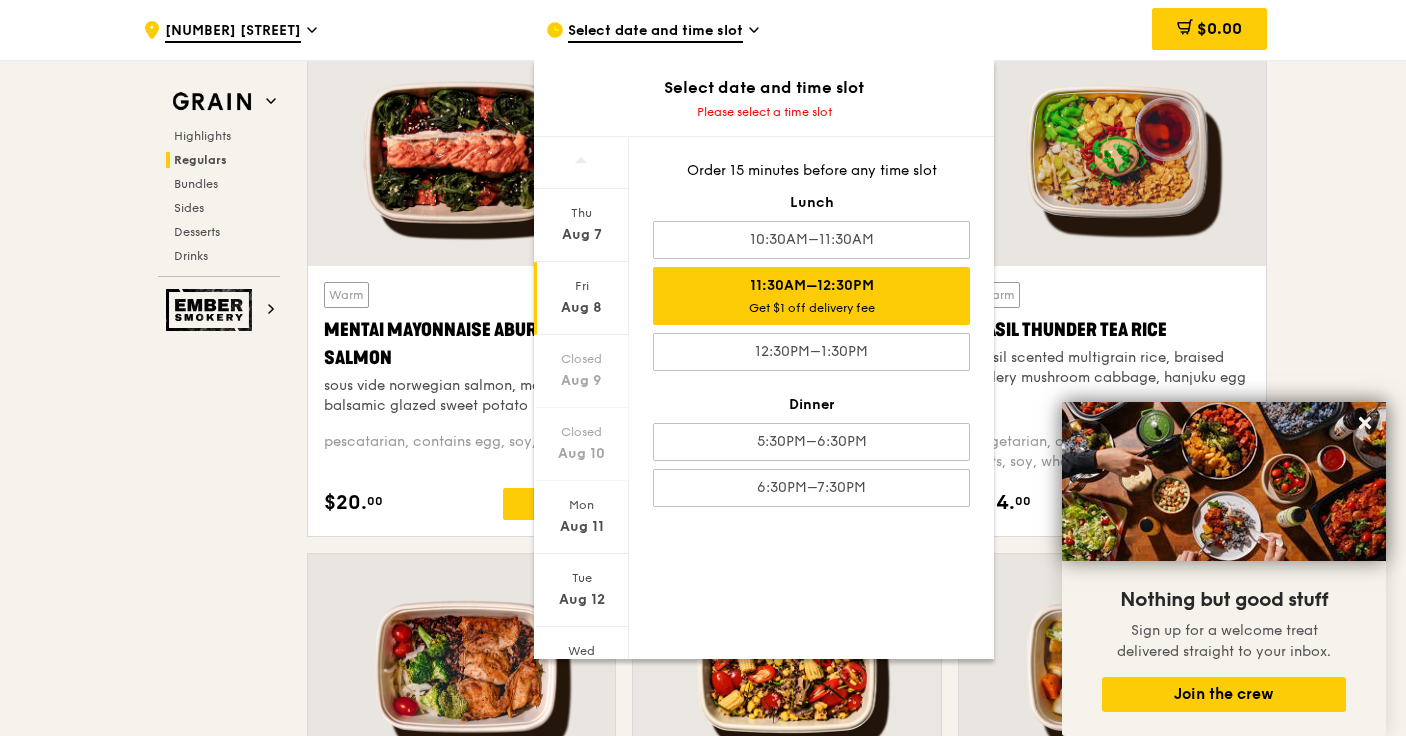 click on "11:30AM–12:30PM
Get $1 off delivery fee" at bounding box center (811, 296) 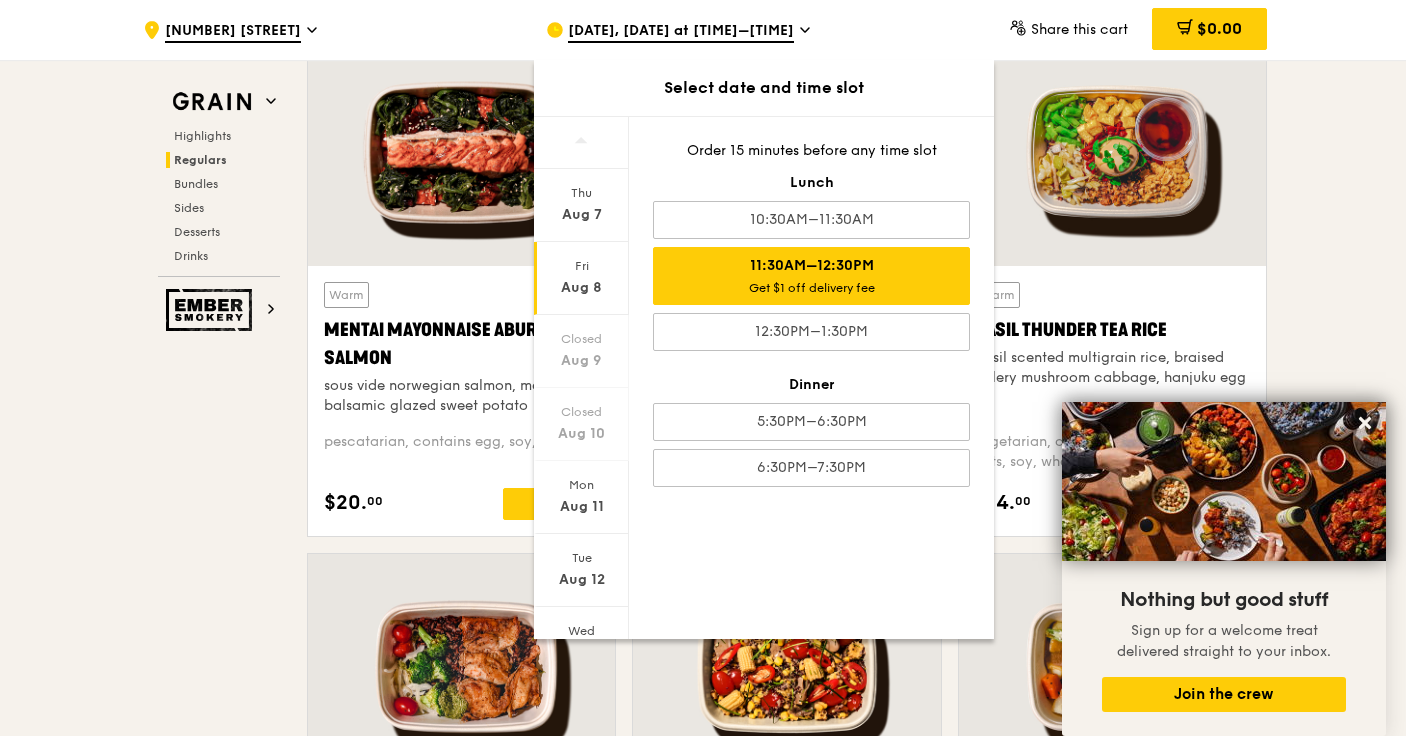 click on "Grain
Highlights
Regulars
Bundles
Sides
Desserts
Drinks
Ember Smokery
Meet the new Grain The Grain that loves to play. With ingredients. Flavours. Food. The kitchen is our happy place, where we experiment and cook up wholesome dishes that surprise and delight. And at the end of every Grain meal comes: “What will we  eat next?”
Highlights
Weekly rotating dishes inspired by flavours from around the world.
Warm
Grain's Curry Chicken Stew (and buns)
nyonya curry paste, mini bread roll, roasted potato
spicy, contains allium, dairy, egg, soy, wheat
$15.
00
Add
Warm
Assam Spiced Fish Curry
assam spiced broth, baked white fish, butterfly blue pea rice
pescatarian, spicy, contains allium, egg, nuts, shellfish, soy, wheat
$14.
50
Add
$6." at bounding box center (703, 2500) 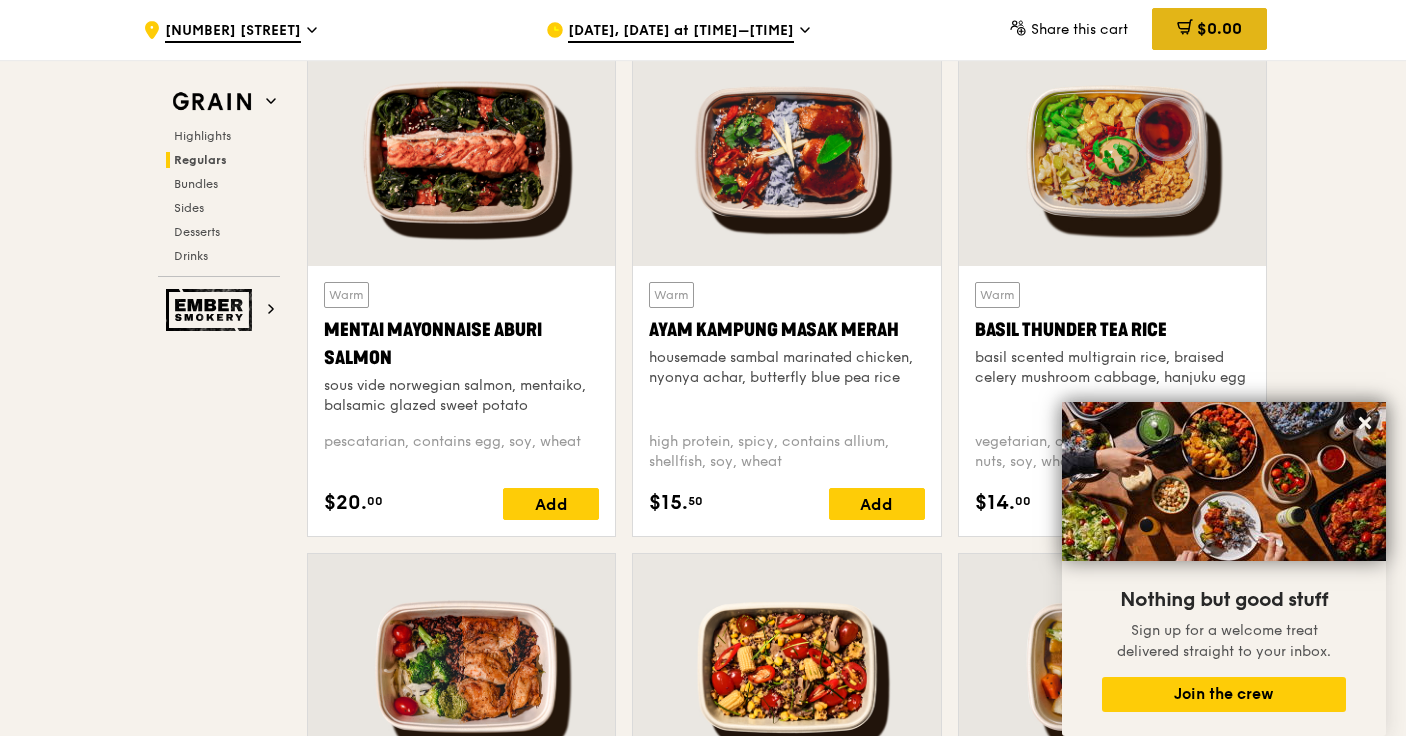 click on "$0.00" at bounding box center [1219, 28] 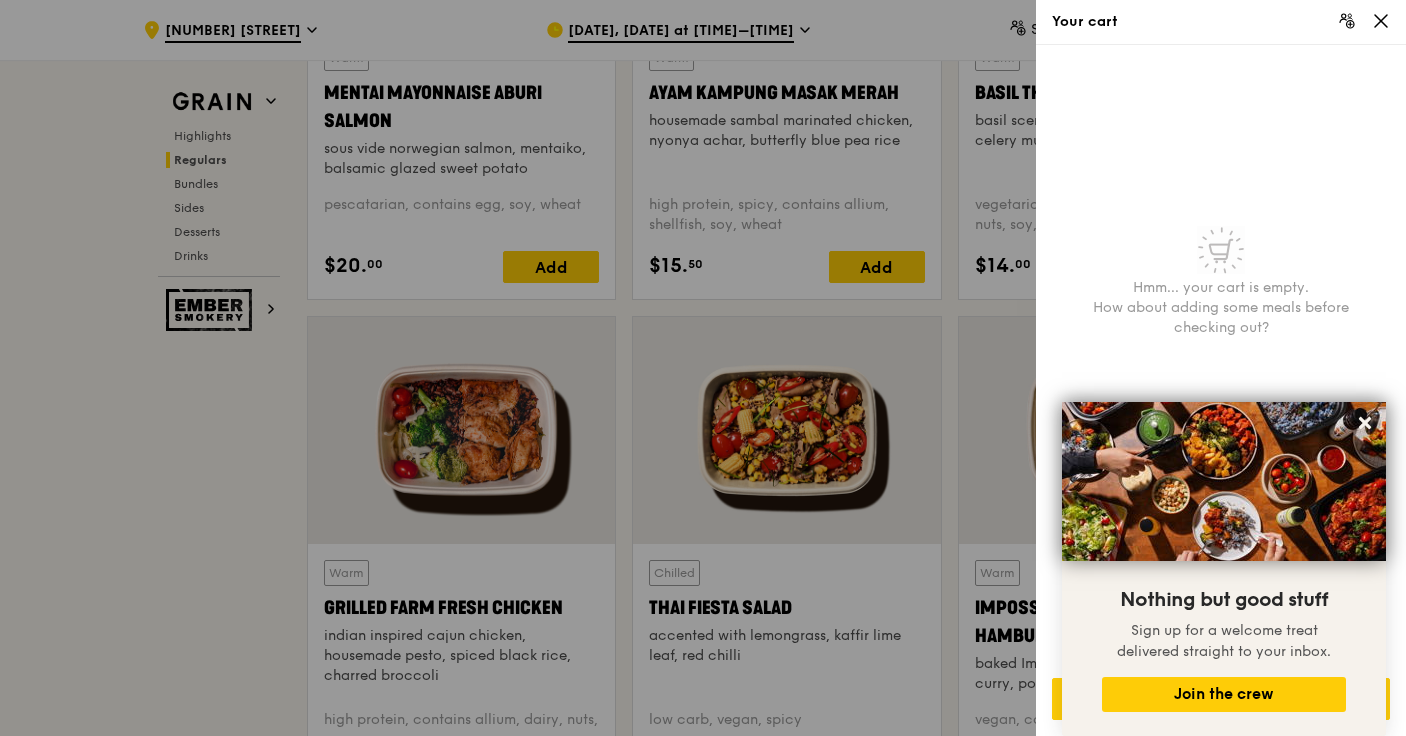 scroll, scrollTop: 2053, scrollLeft: 0, axis: vertical 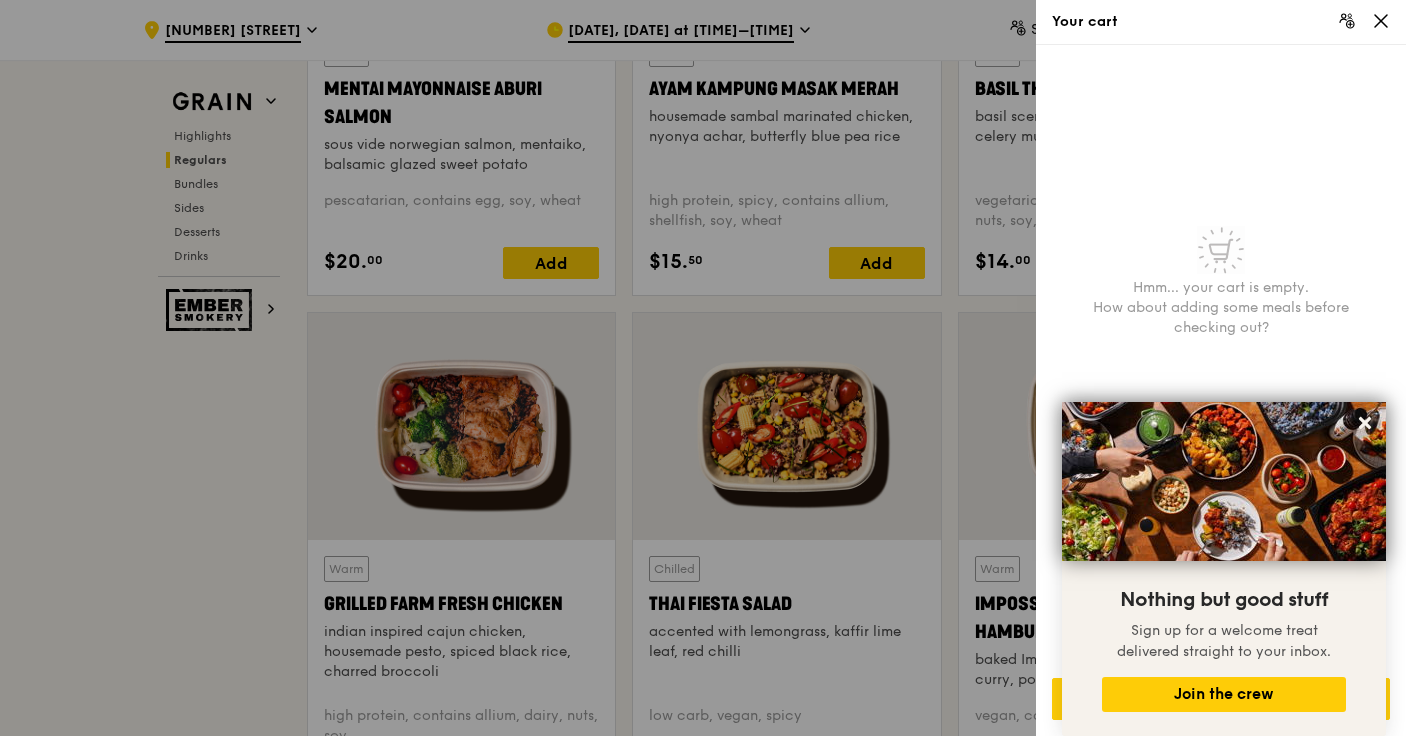 click at bounding box center [703, 368] 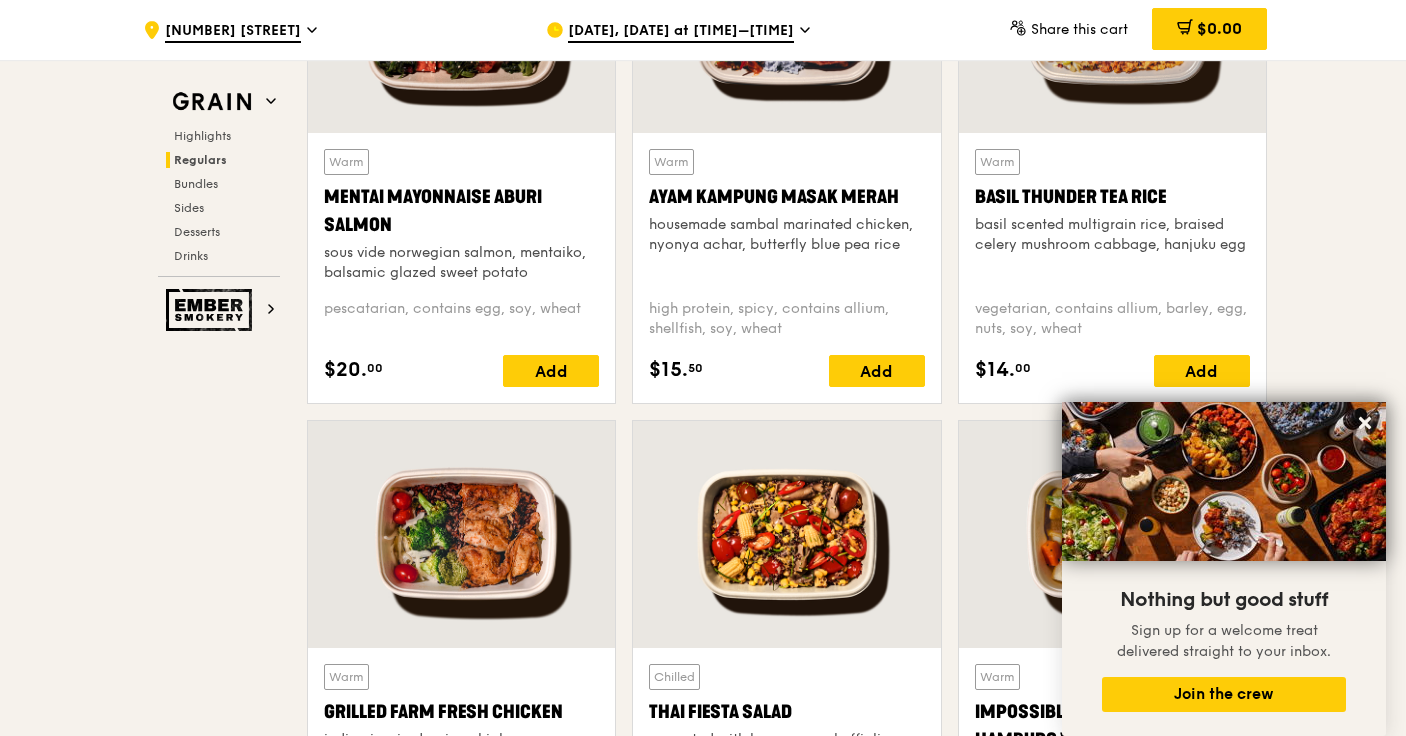 scroll, scrollTop: 1842, scrollLeft: 0, axis: vertical 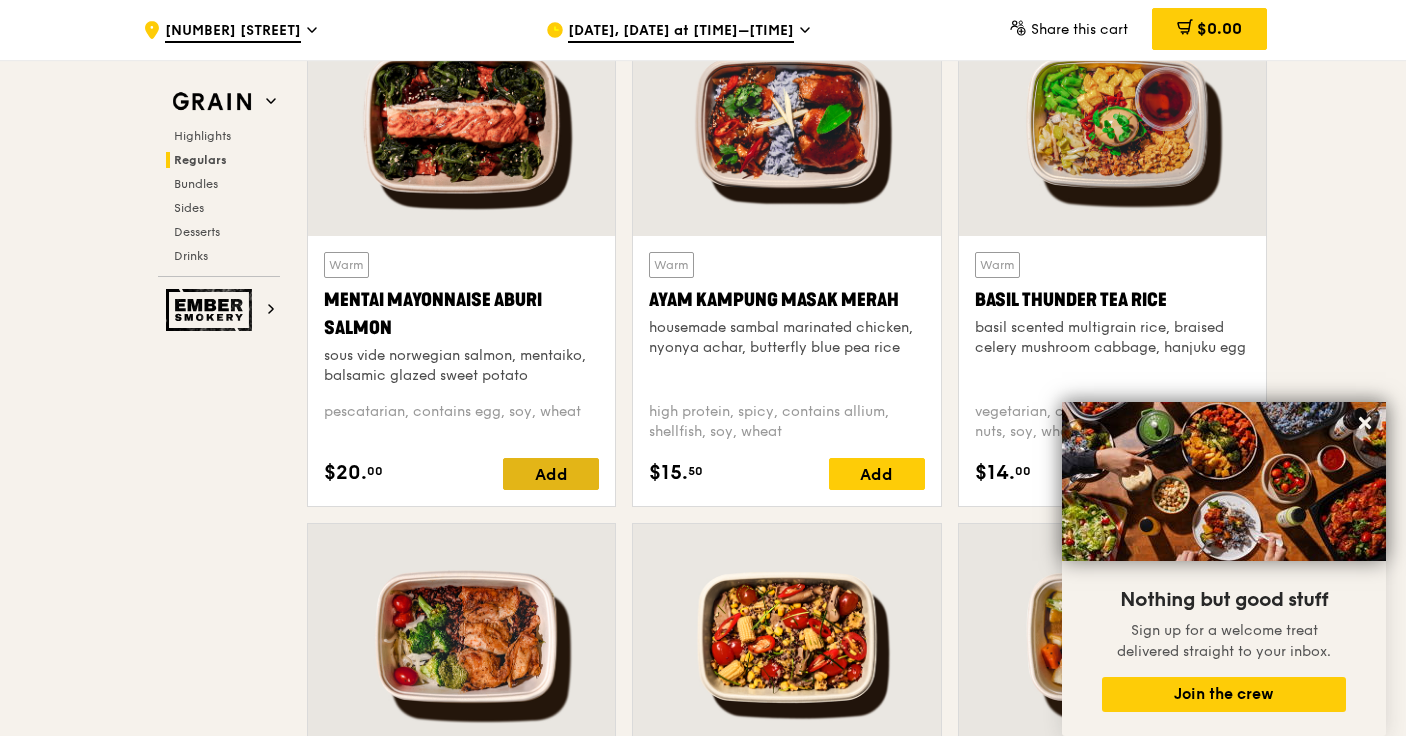 click on "Add" at bounding box center [551, 474] 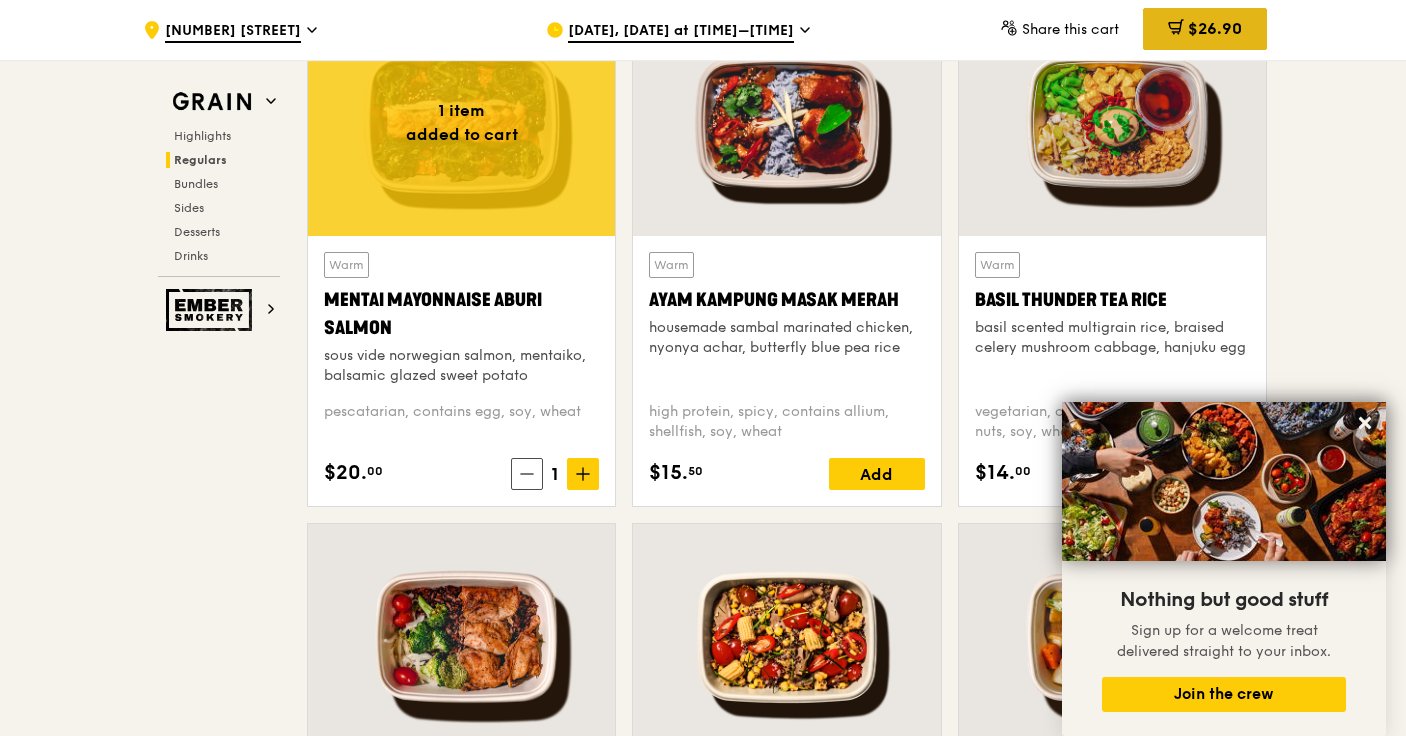 click on "$26.90" at bounding box center [1215, 28] 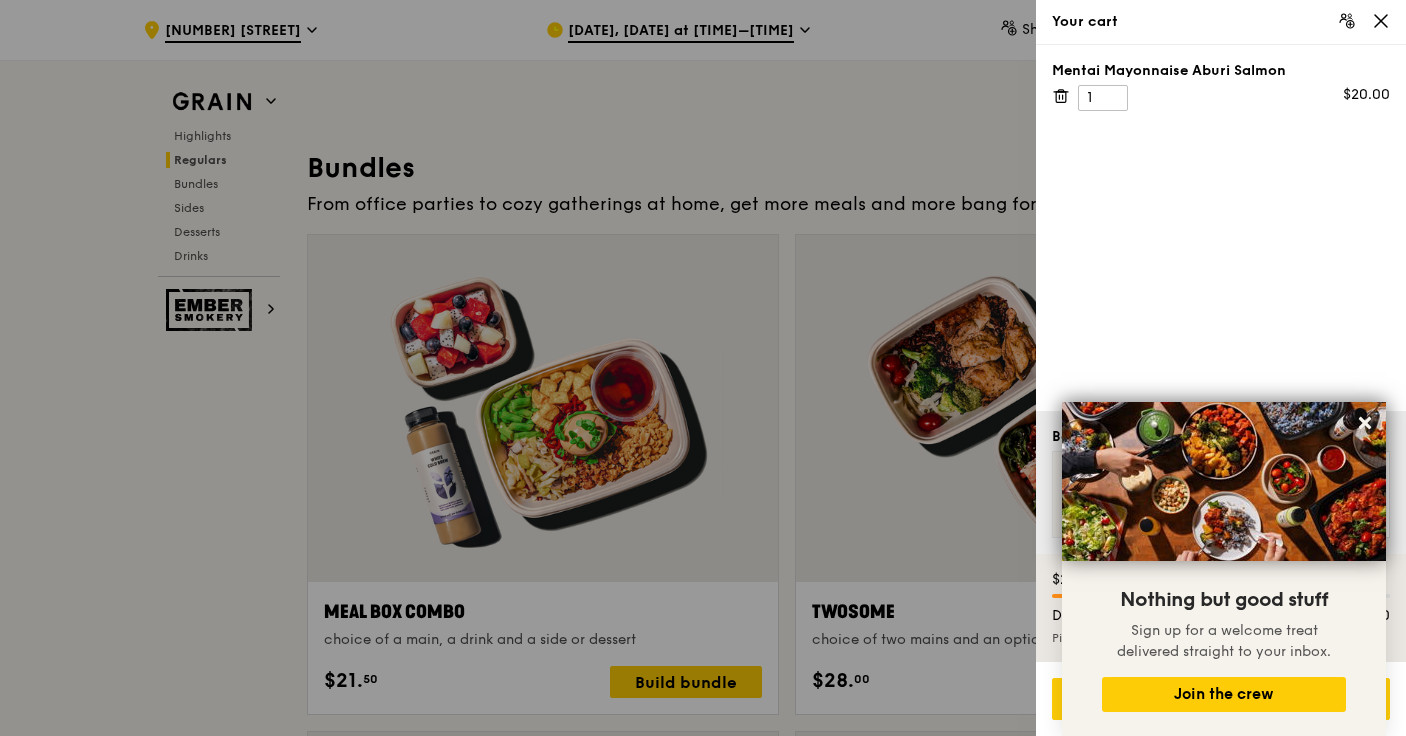scroll, scrollTop: 2815, scrollLeft: 0, axis: vertical 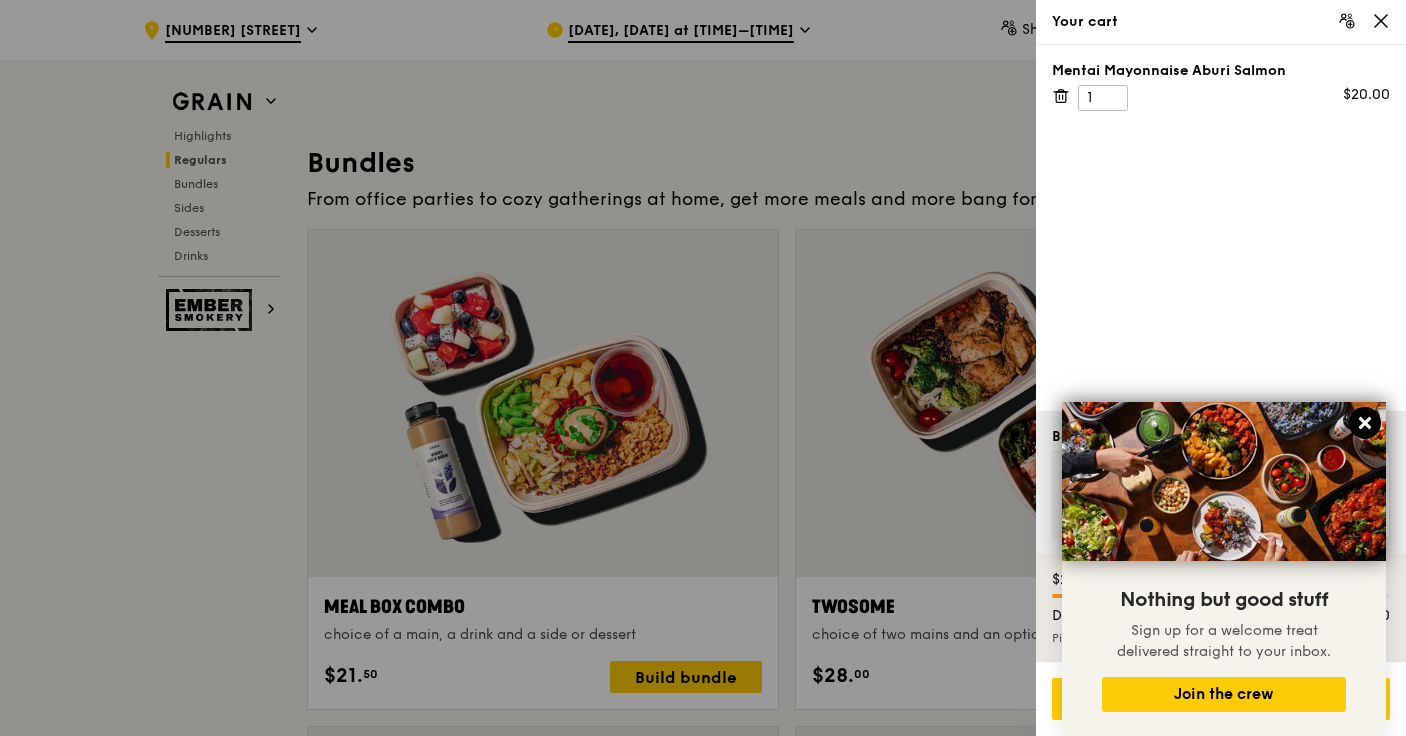 click 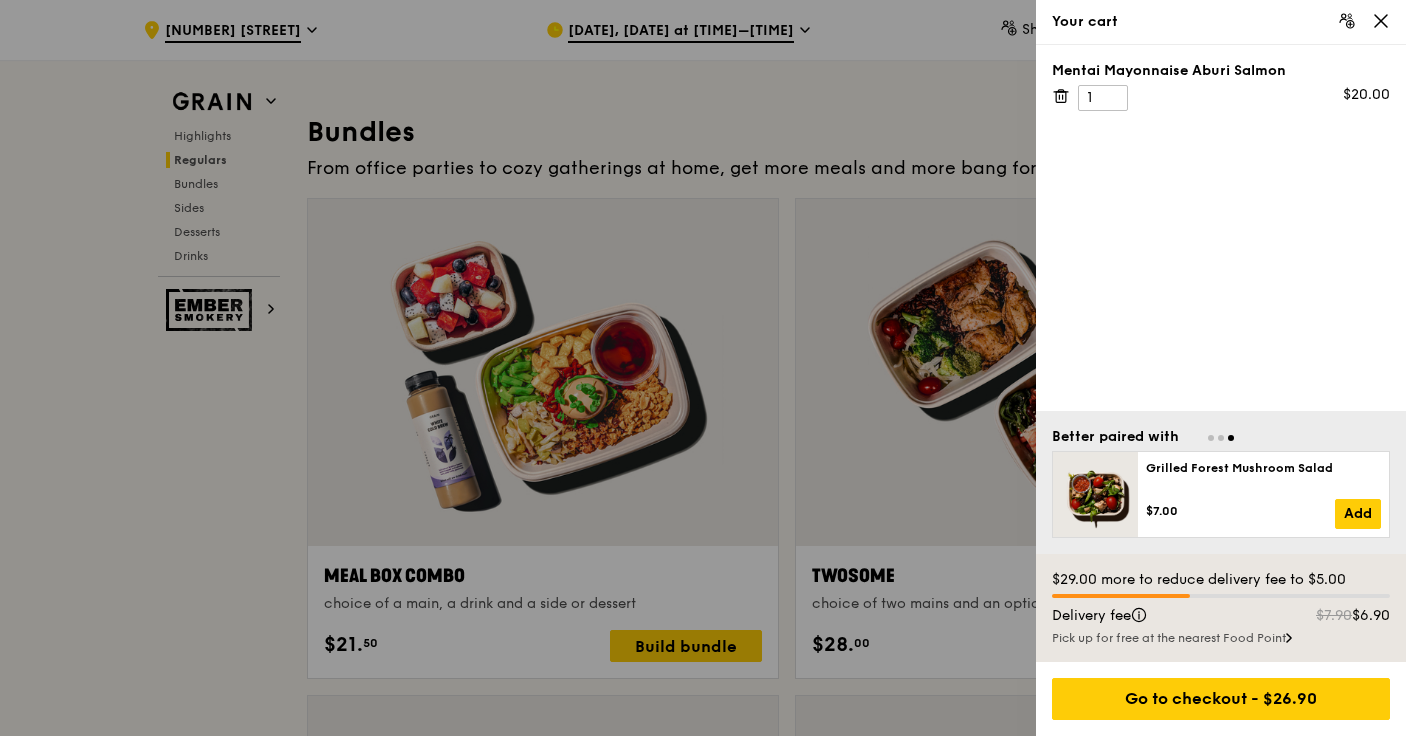 scroll, scrollTop: 2853, scrollLeft: 0, axis: vertical 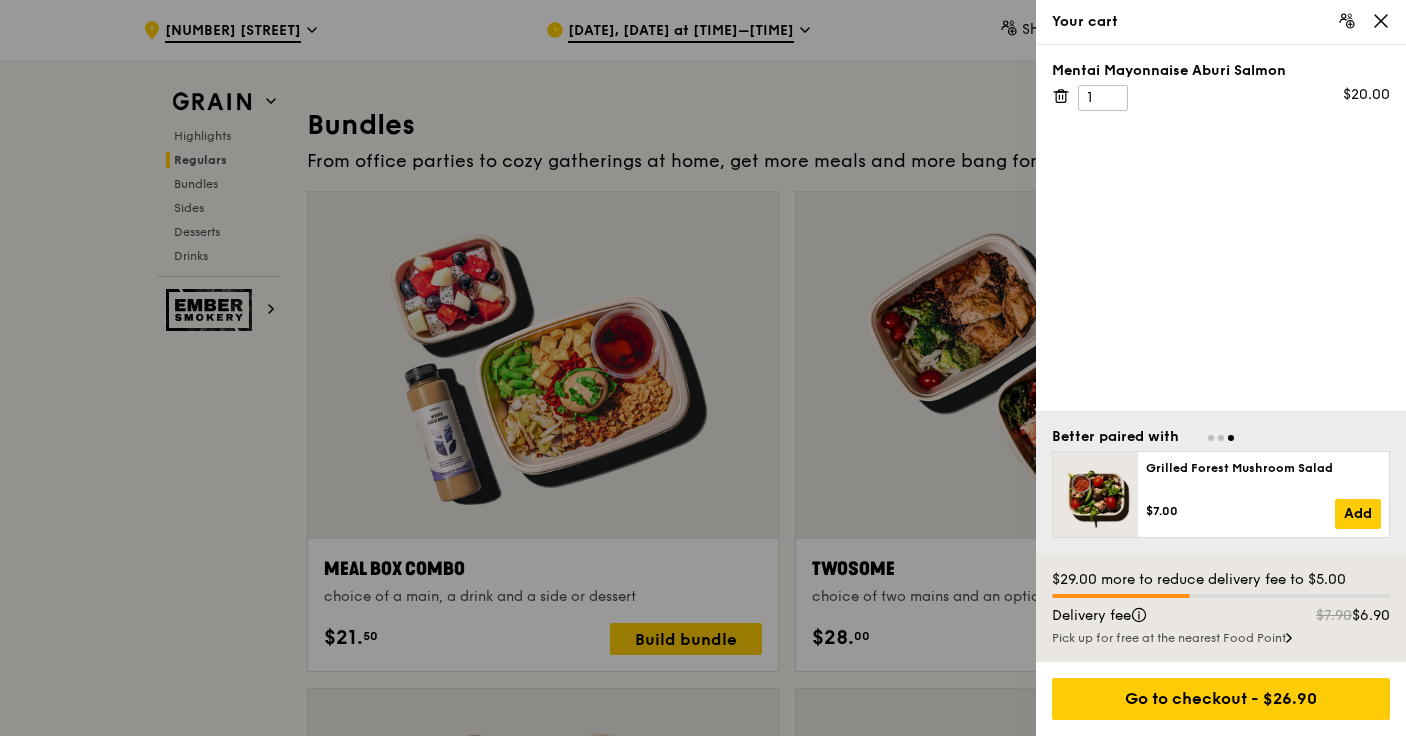 click 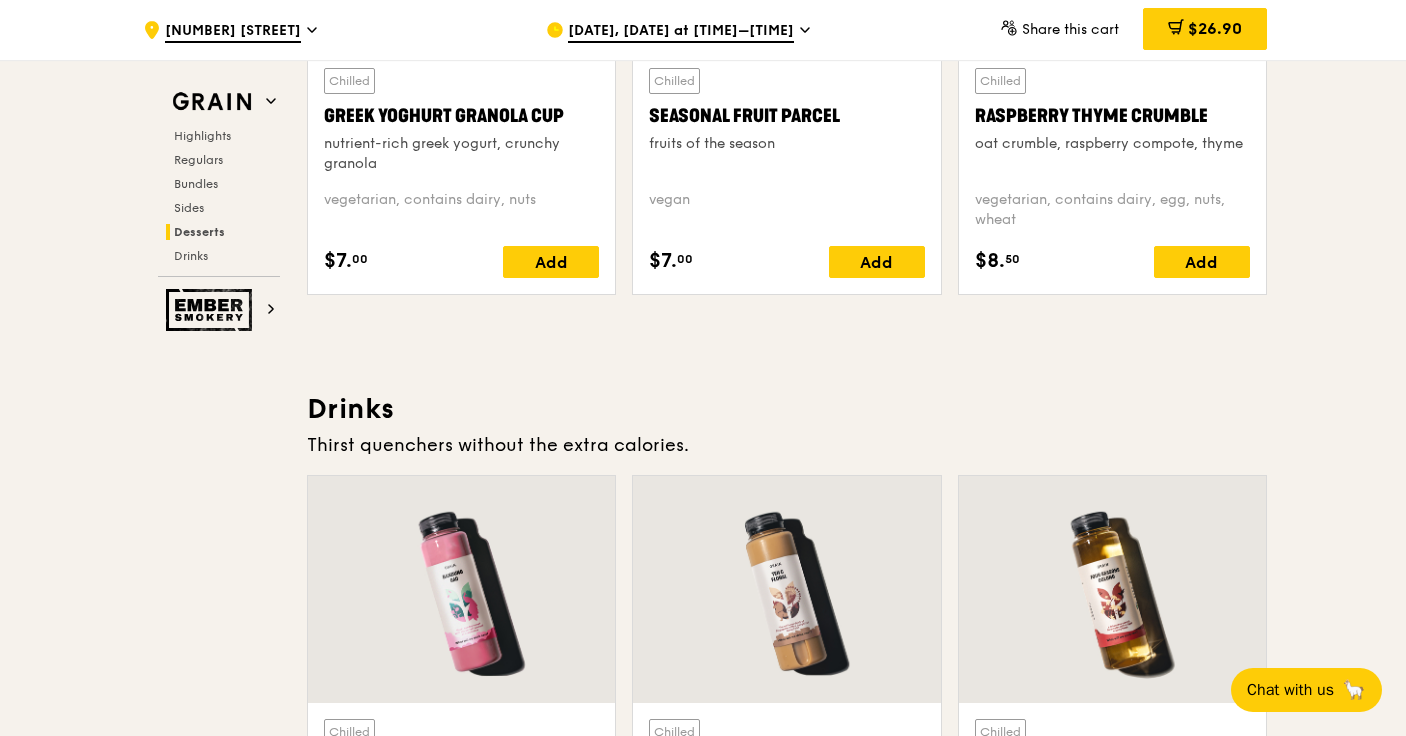 scroll, scrollTop: 6611, scrollLeft: 0, axis: vertical 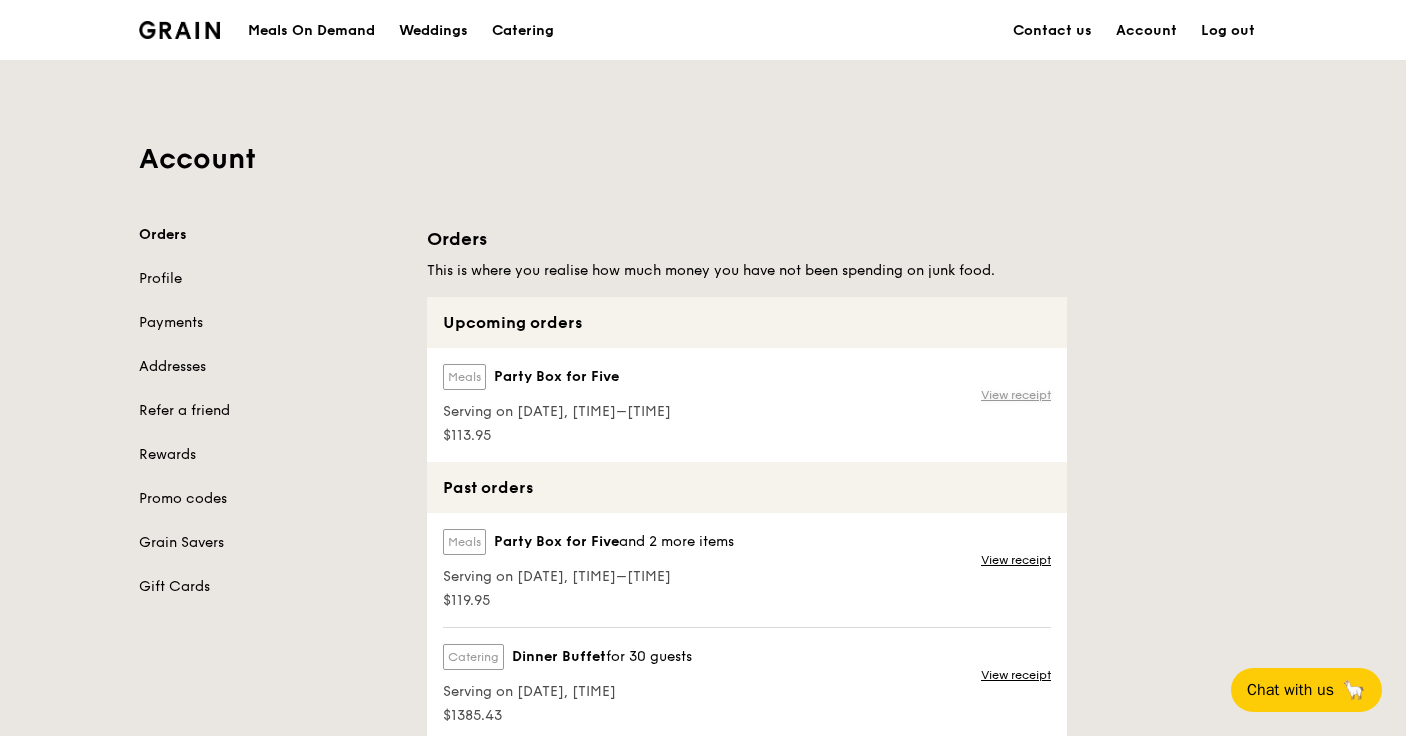 click on "View receipt" at bounding box center [1016, 395] 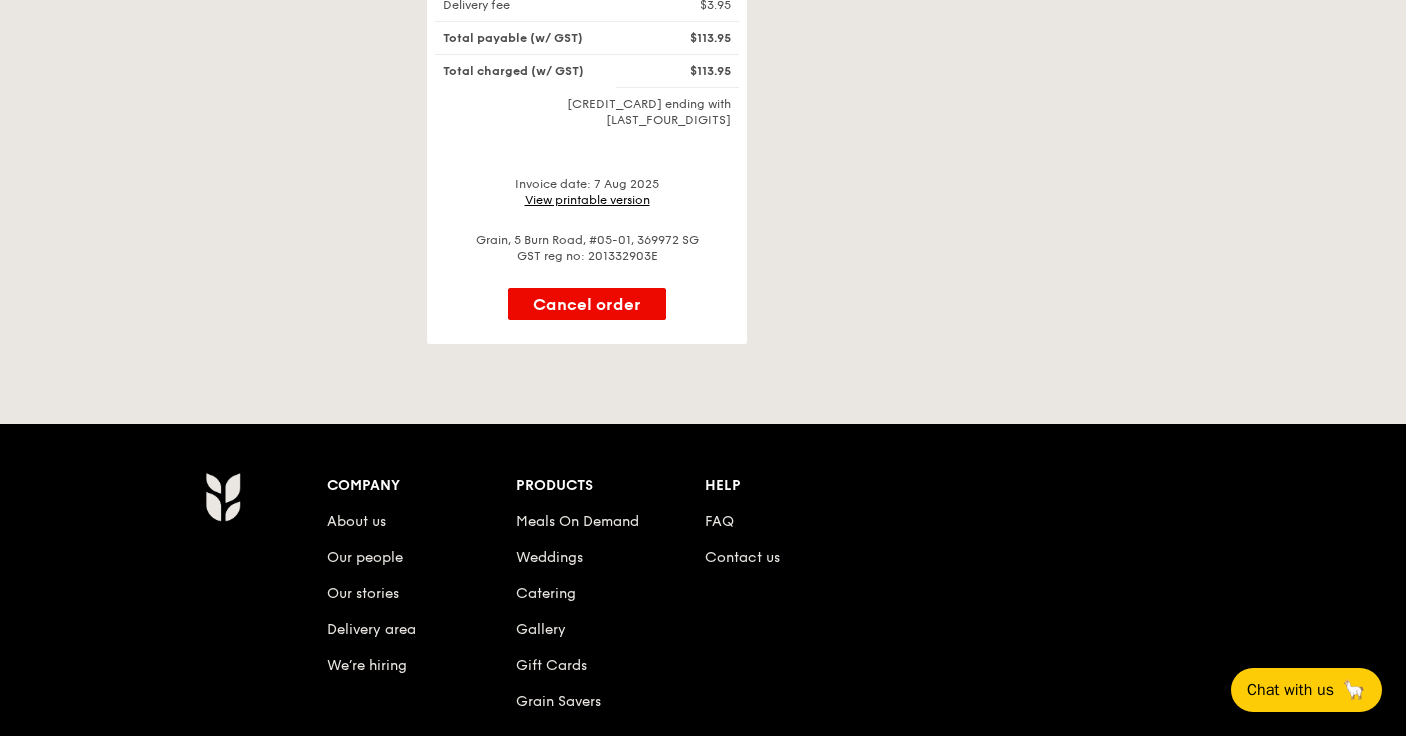 scroll, scrollTop: 610, scrollLeft: 0, axis: vertical 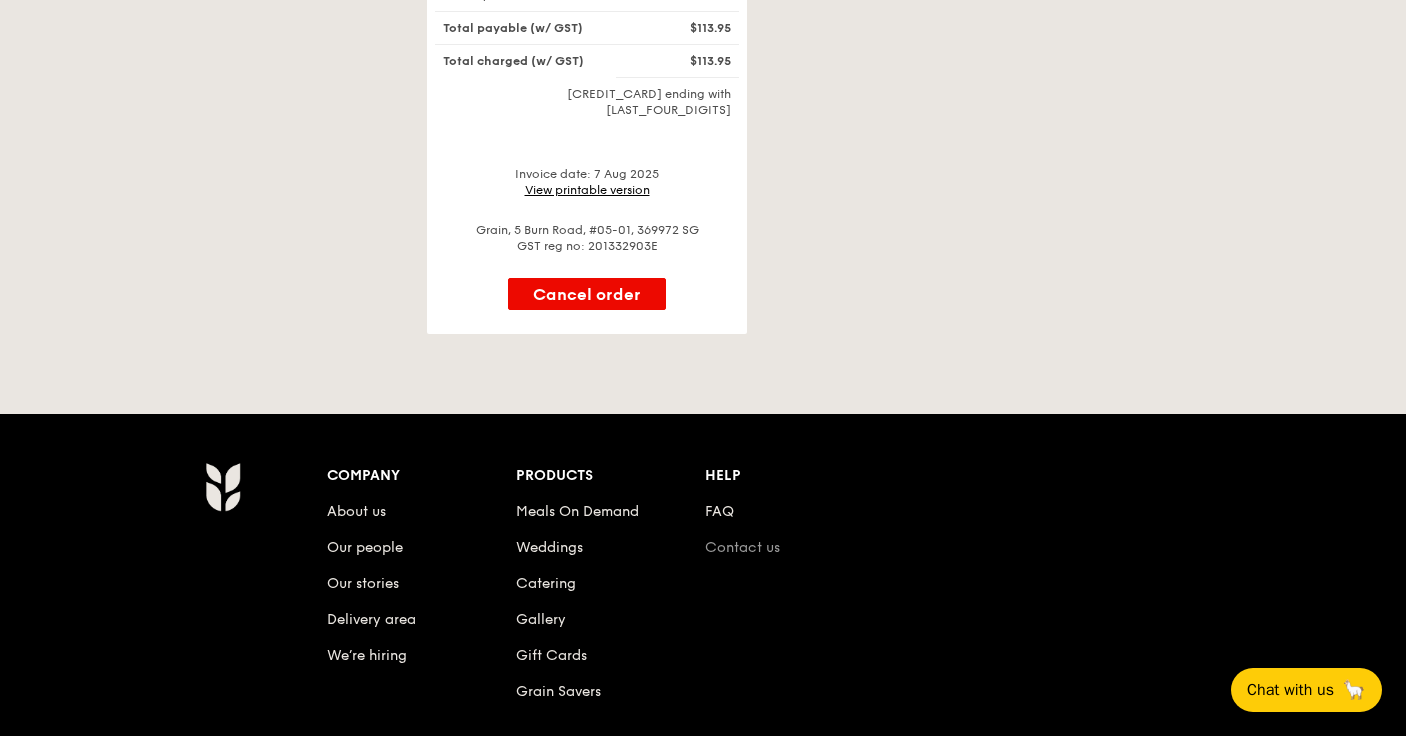 click on "Contact us" at bounding box center [742, 547] 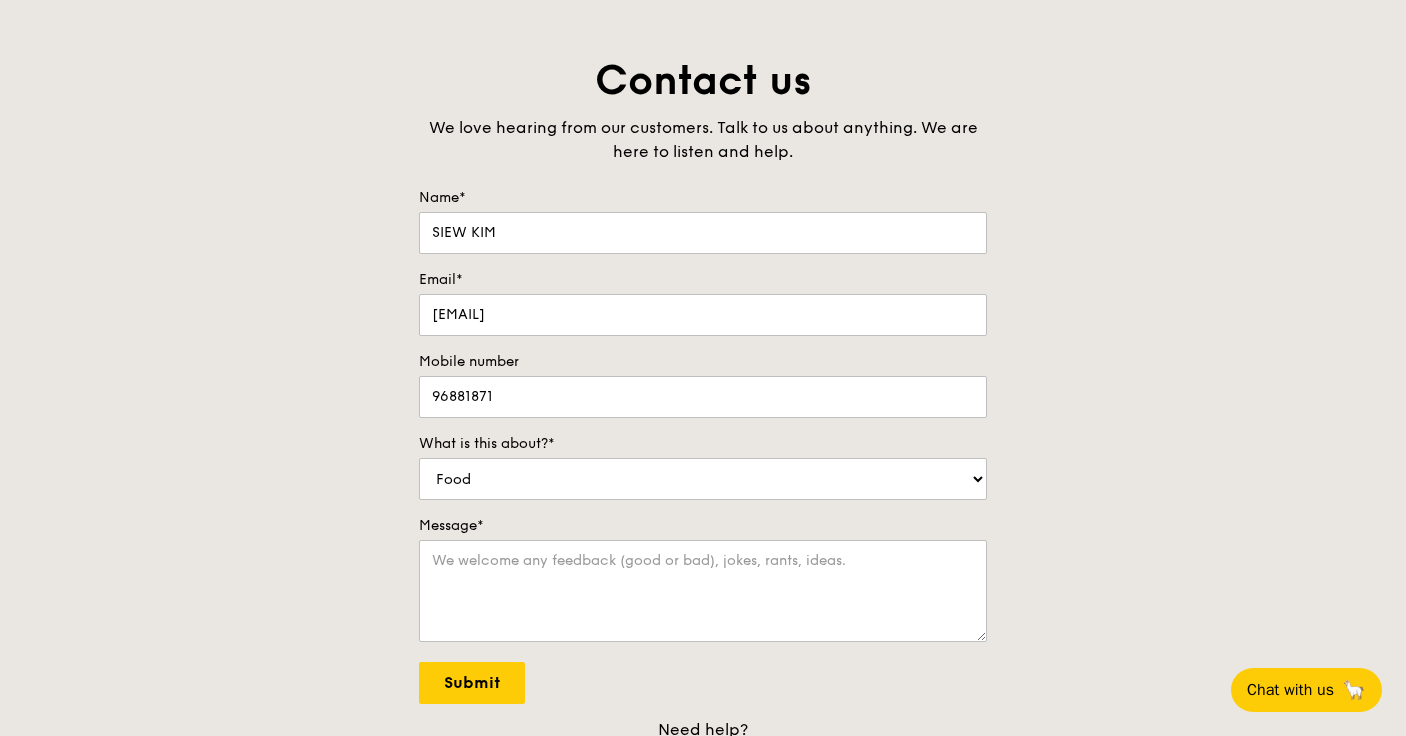 scroll, scrollTop: 97, scrollLeft: 0, axis: vertical 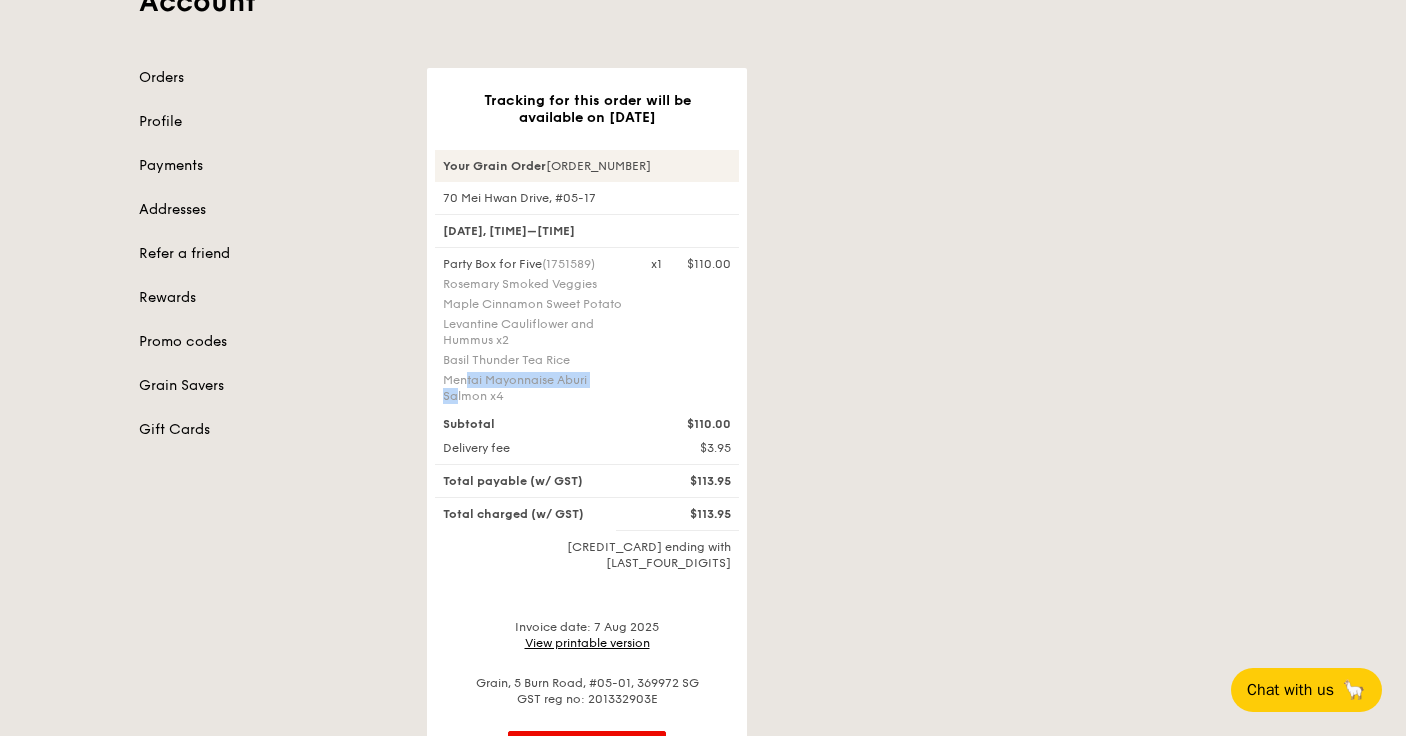 drag, startPoint x: 596, startPoint y: 376, endPoint x: 443, endPoint y: 384, distance: 153.20901 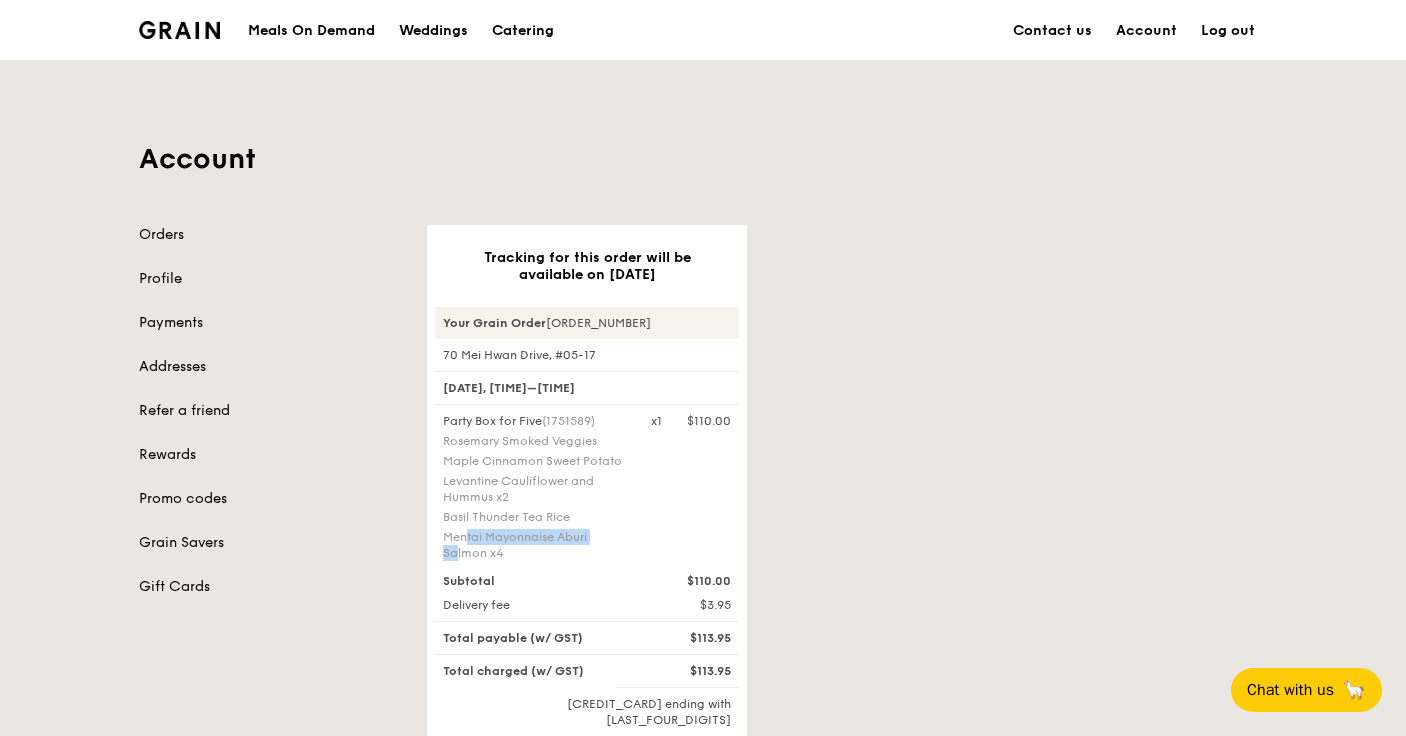 scroll, scrollTop: 3, scrollLeft: 0, axis: vertical 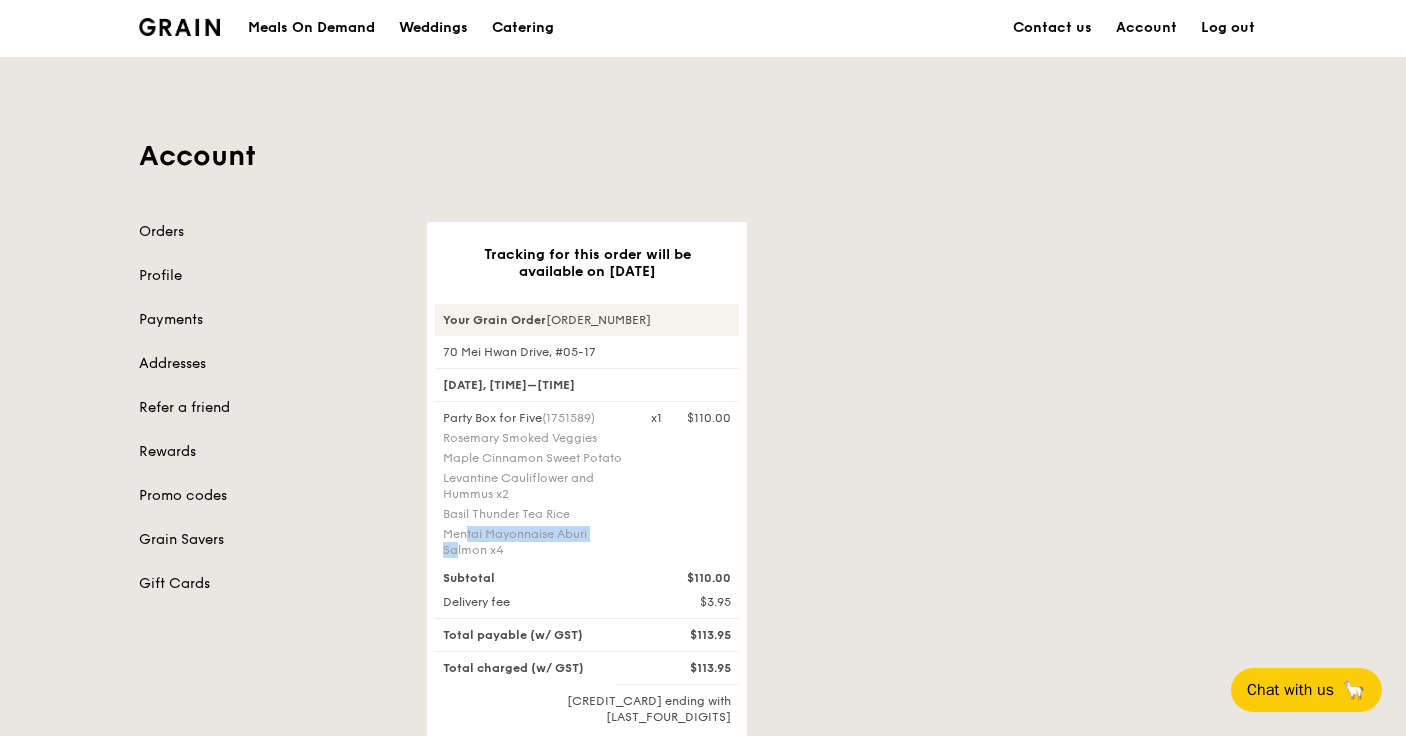 copy on "Mentai Mayonnaise Aburi" 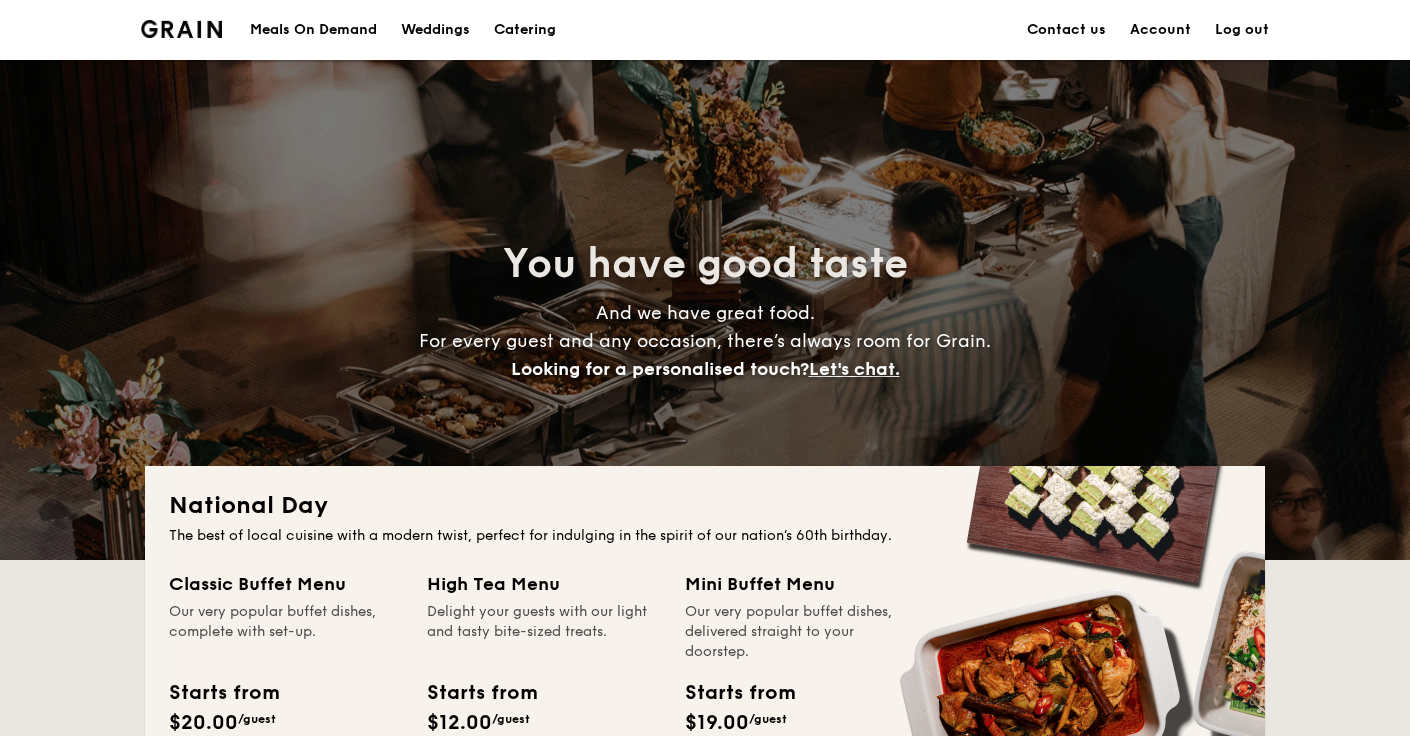 scroll, scrollTop: 537, scrollLeft: 0, axis: vertical 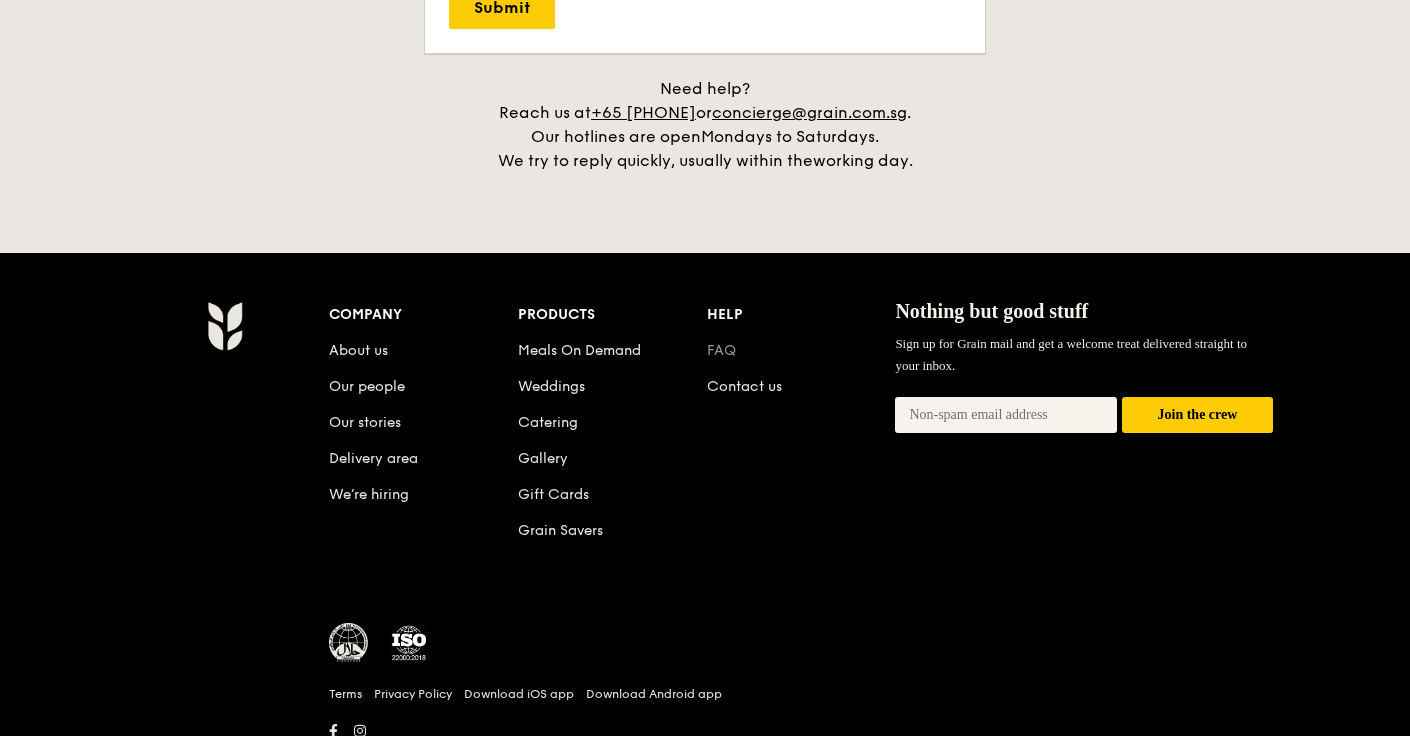 click on "FAQ" at bounding box center (721, 350) 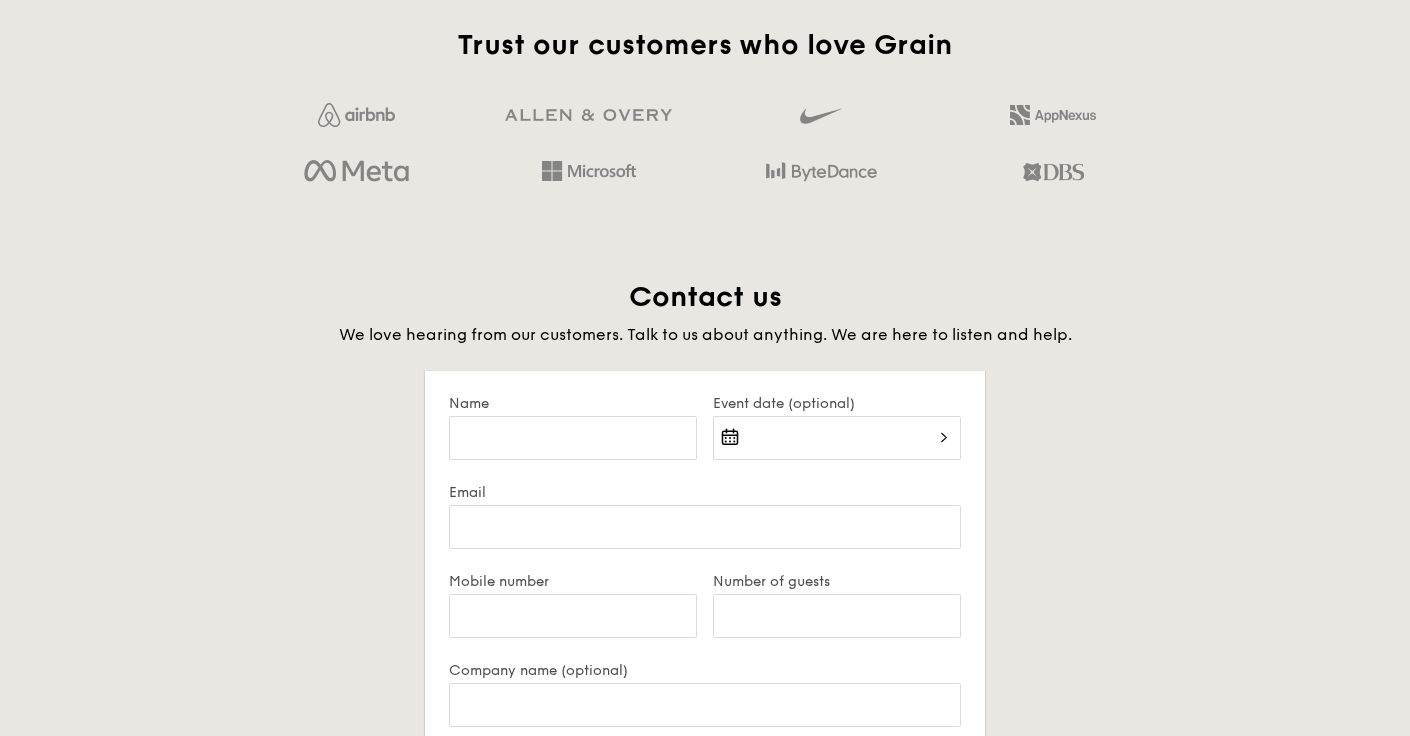 scroll, scrollTop: 3569, scrollLeft: 0, axis: vertical 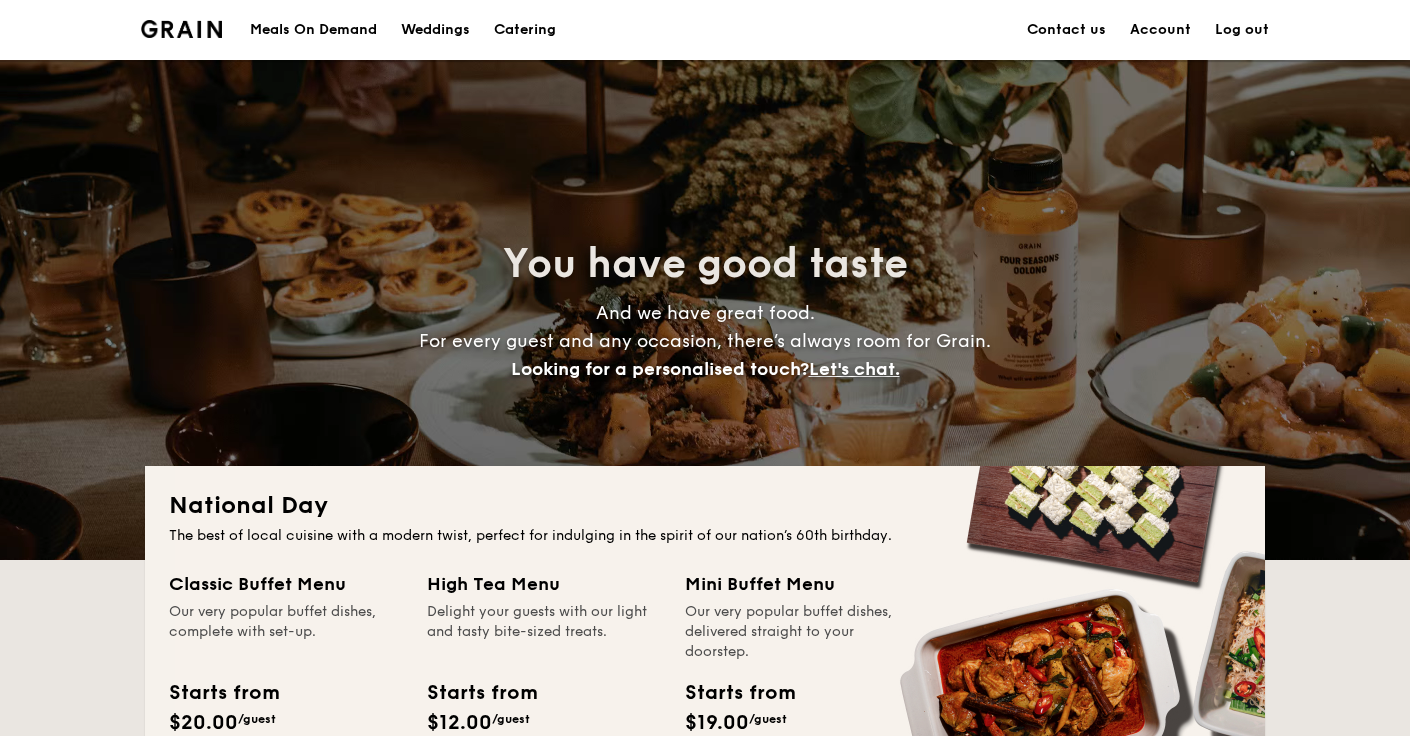 click on "Meals On Demand" at bounding box center (313, 30) 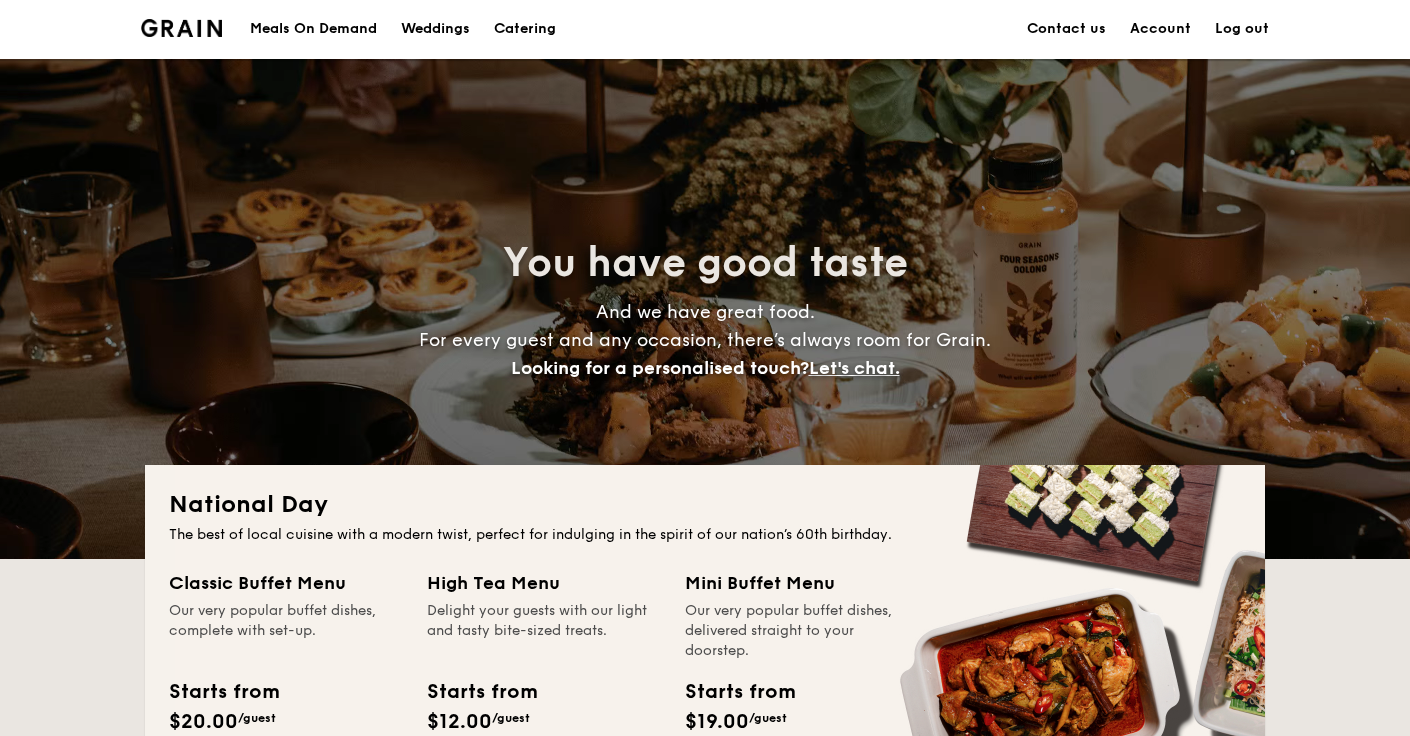 scroll, scrollTop: 0, scrollLeft: 0, axis: both 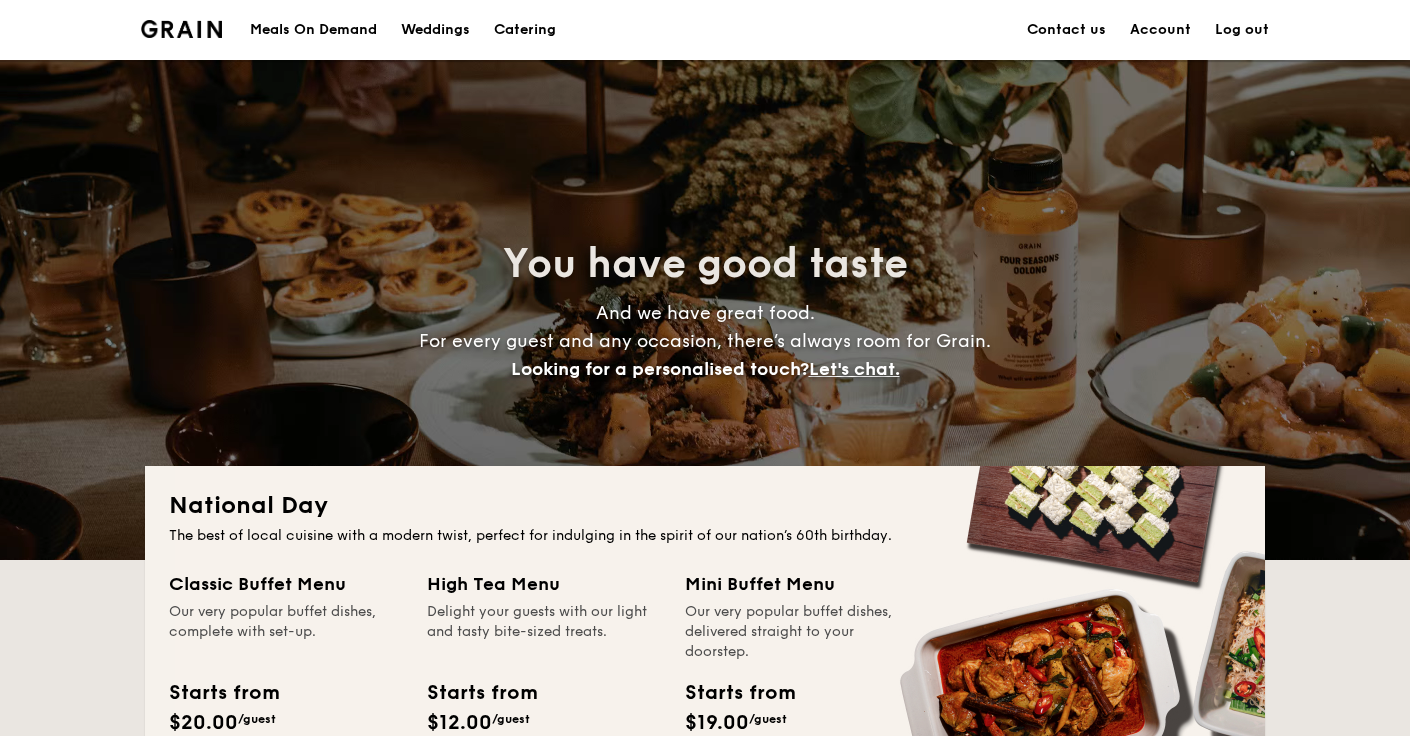 click on "Contact us" at bounding box center [1066, 30] 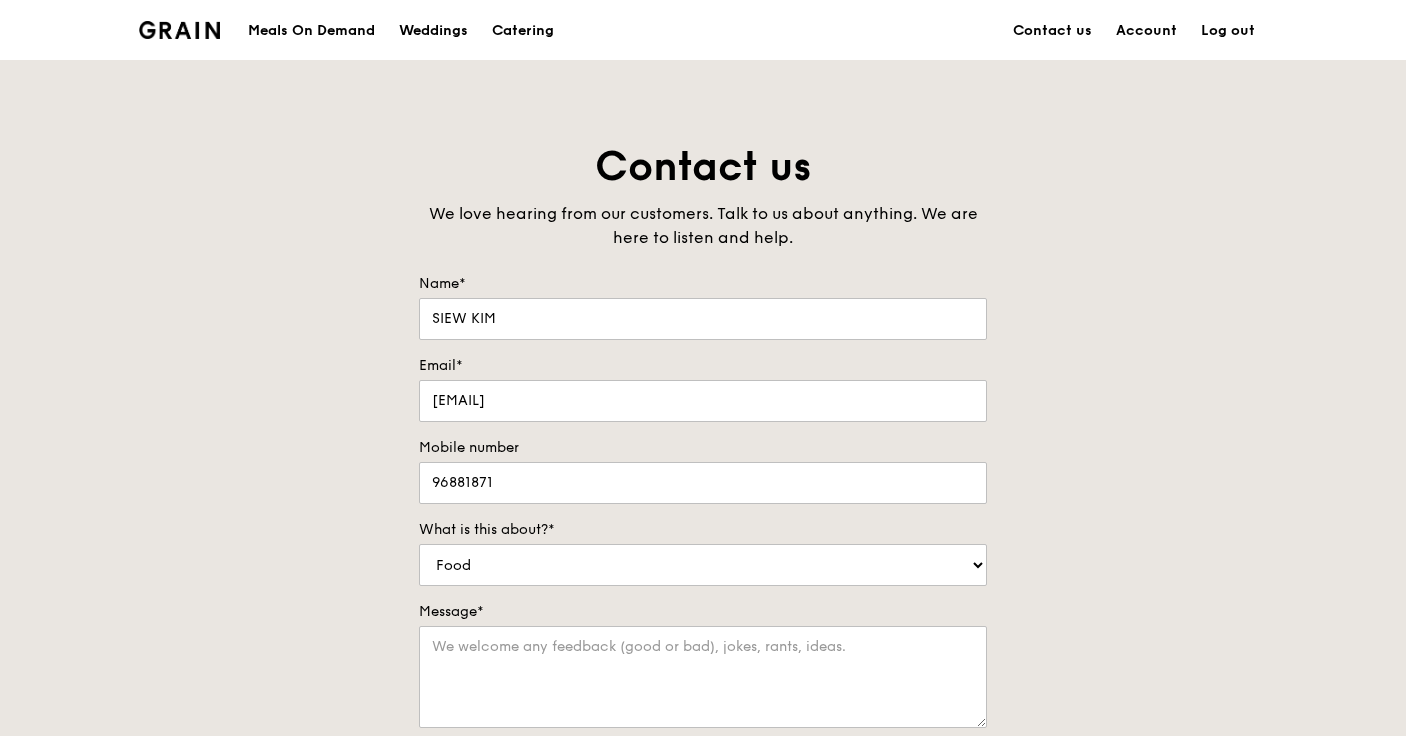 scroll, scrollTop: 624, scrollLeft: 0, axis: vertical 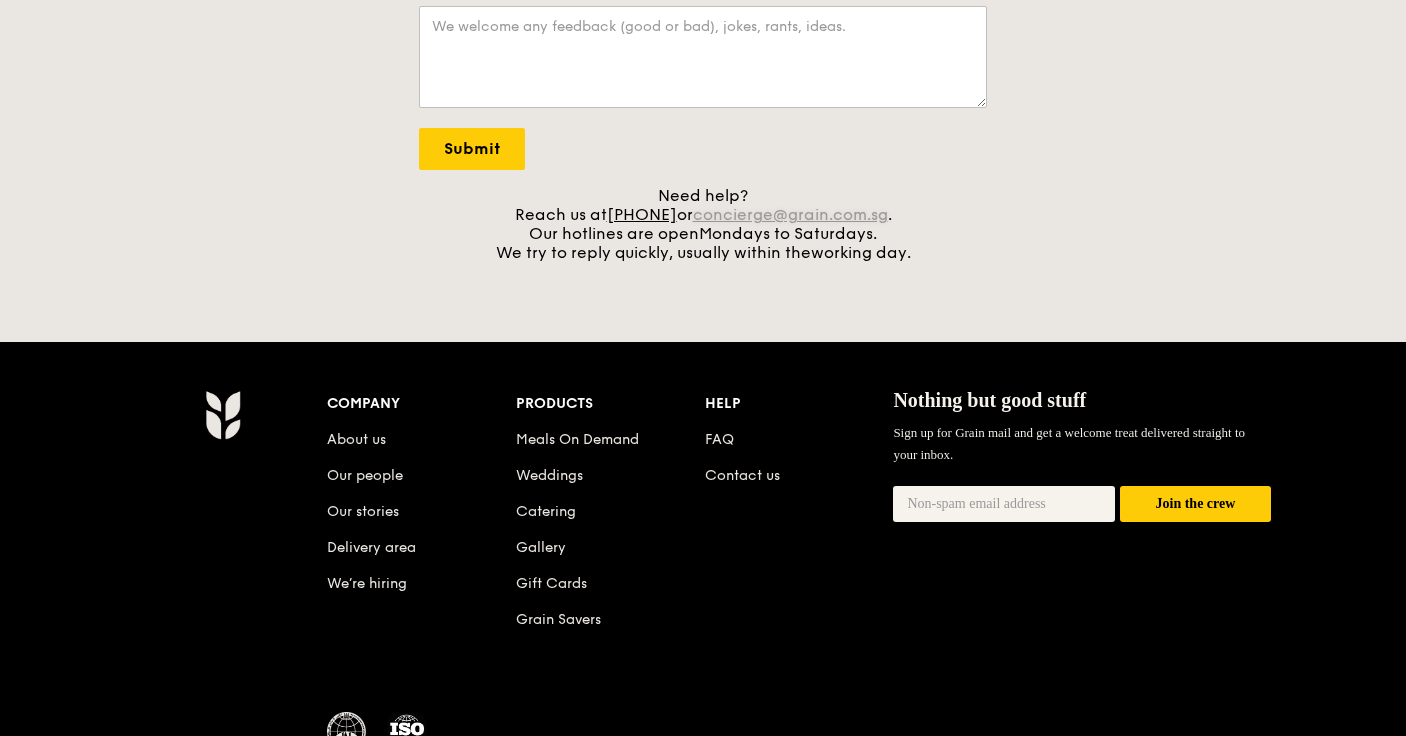click on "concierge@grain.com.sg" at bounding box center (790, 214) 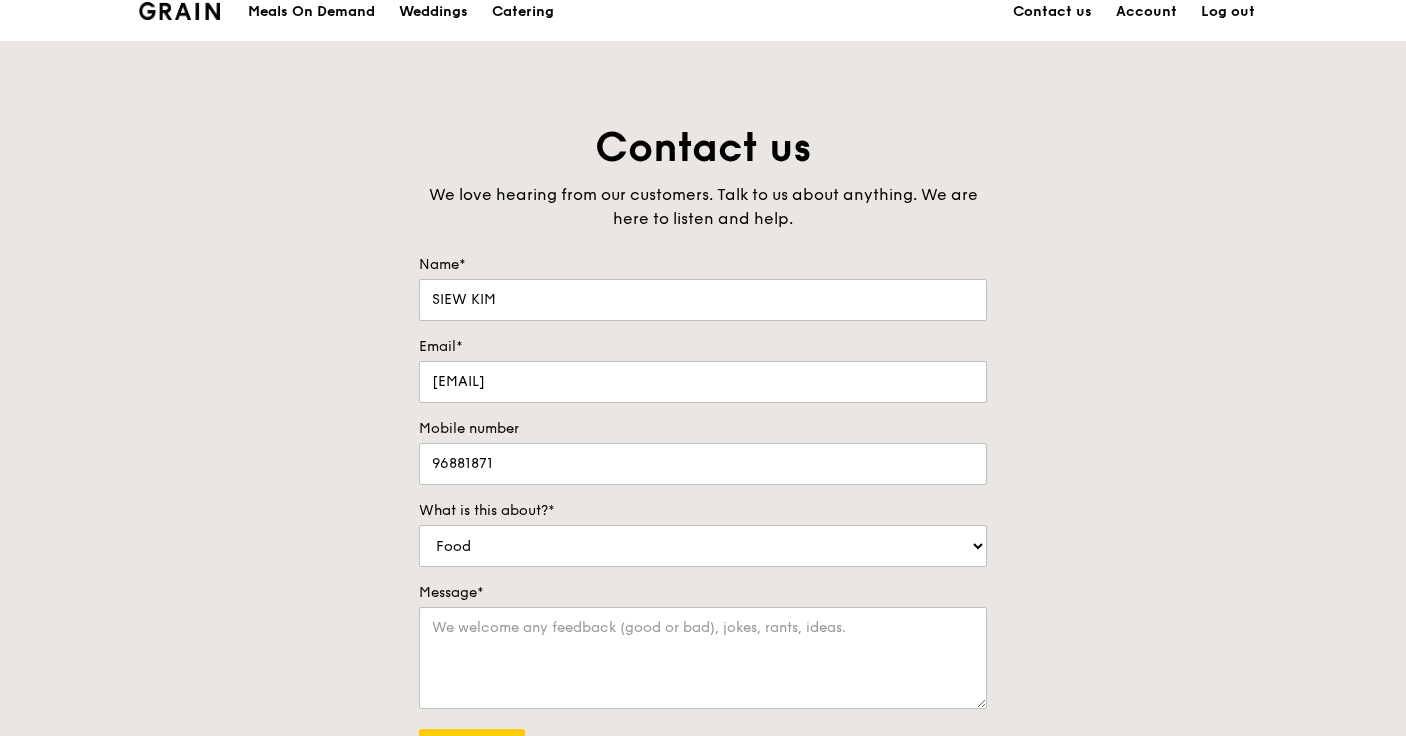 scroll, scrollTop: 0, scrollLeft: 0, axis: both 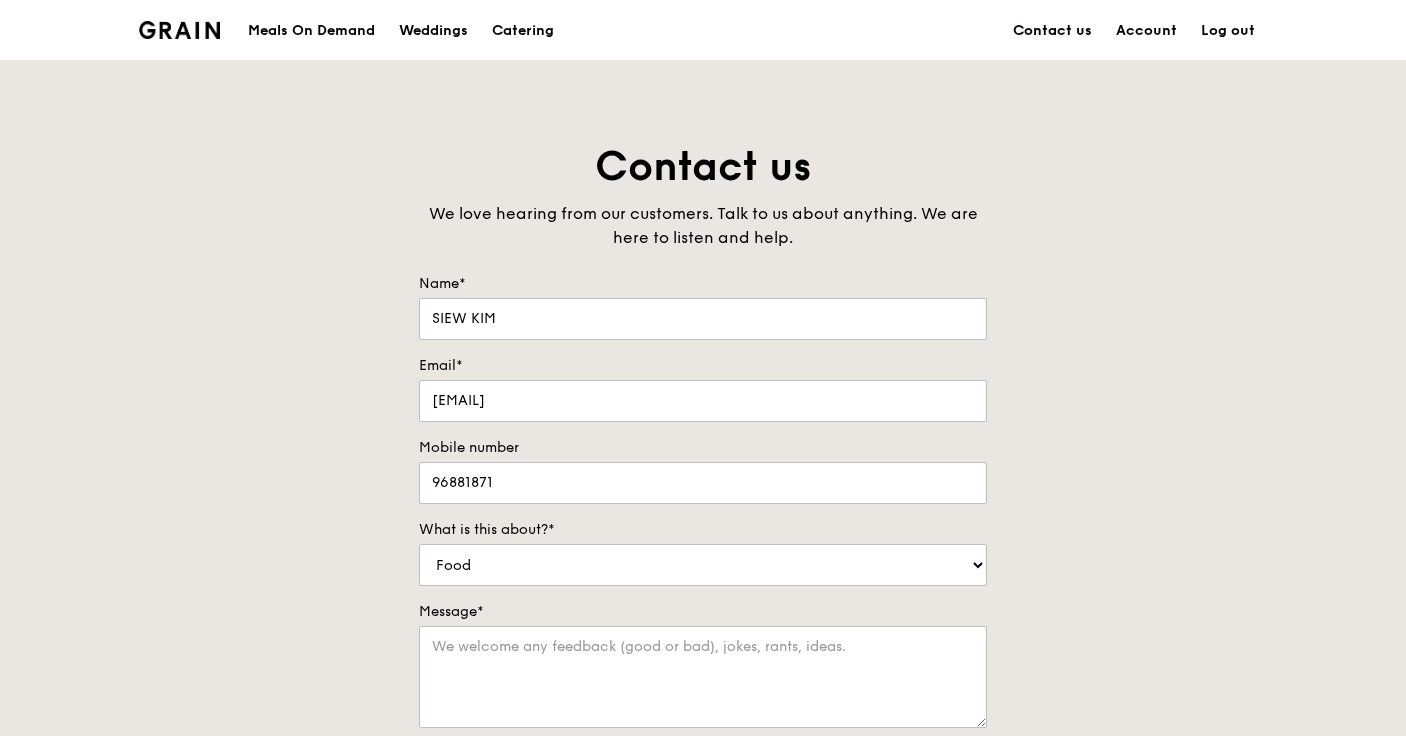 click on "Contact us" at bounding box center [1052, 31] 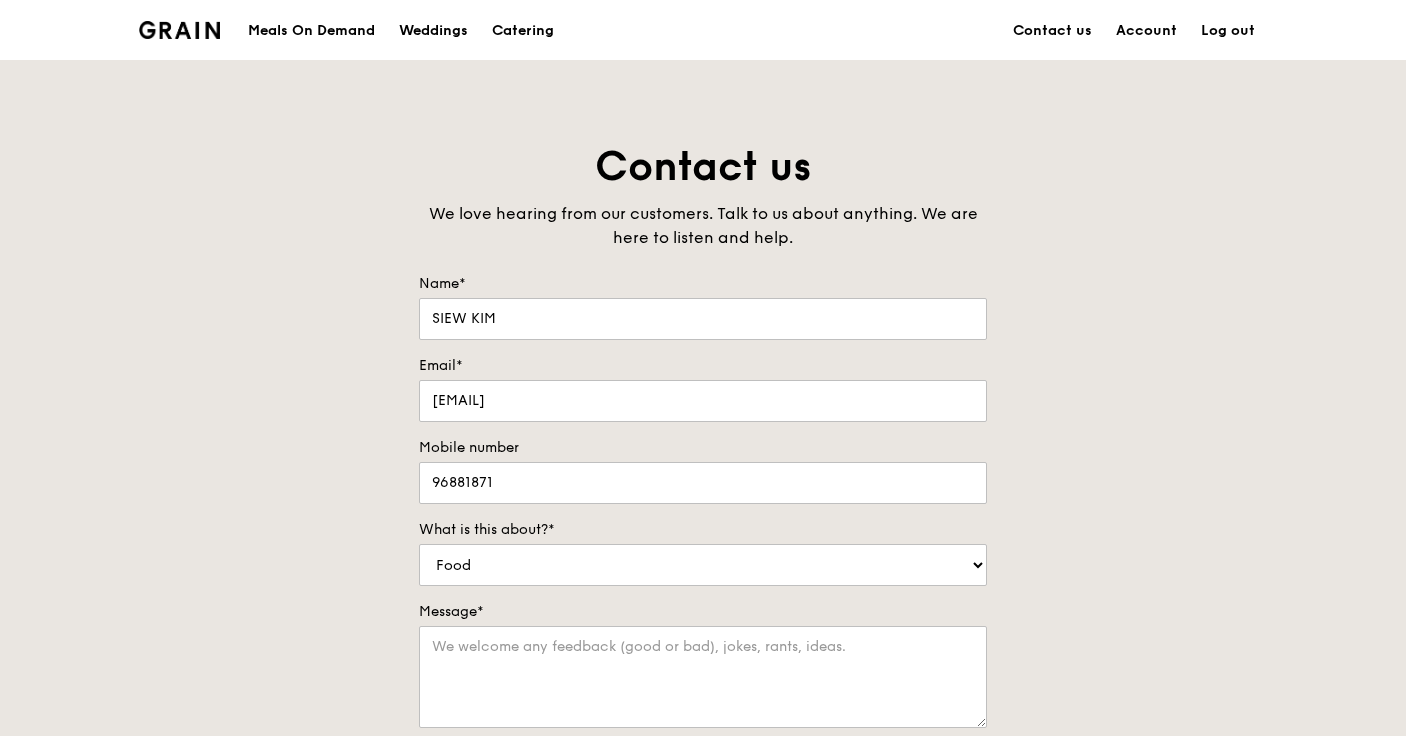 scroll, scrollTop: 0, scrollLeft: 0, axis: both 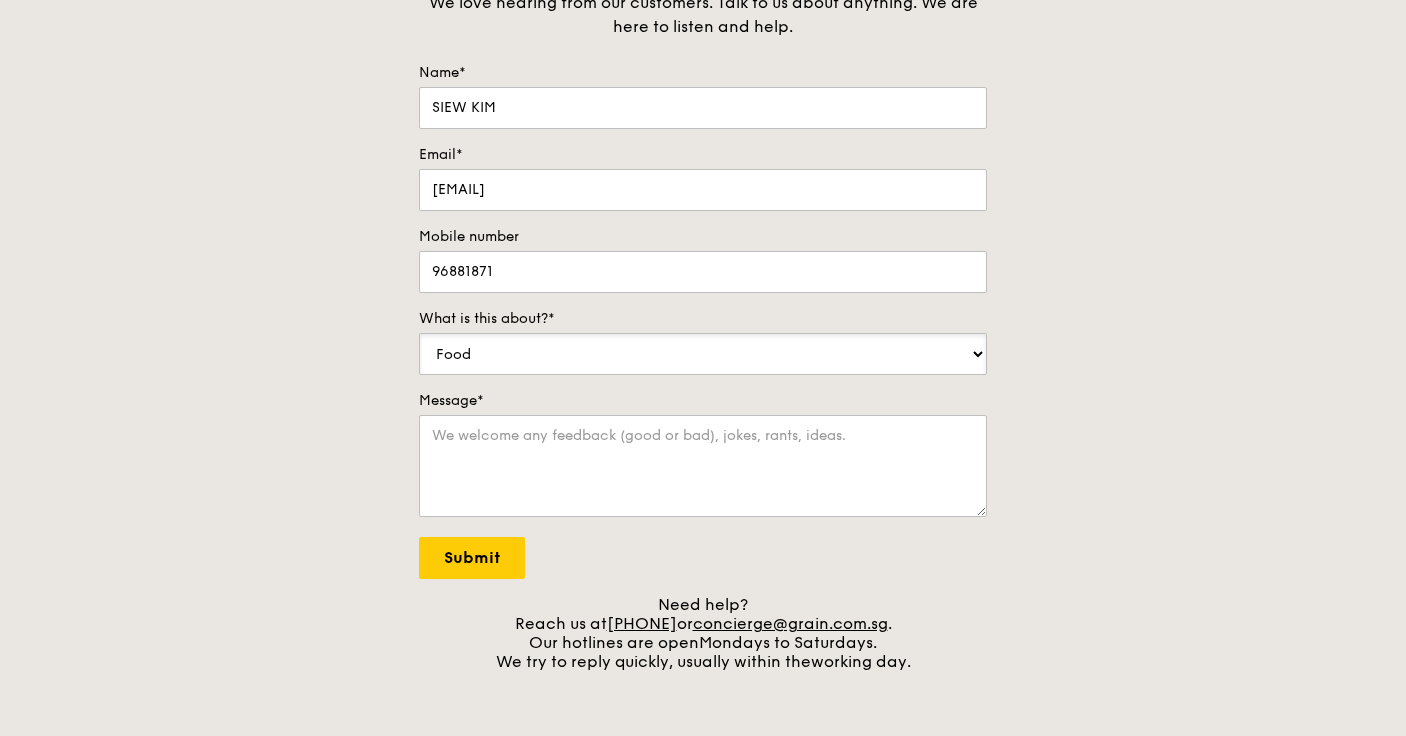 click on "Food
Service
Billing/Payment
Catering
Others" at bounding box center [703, 354] 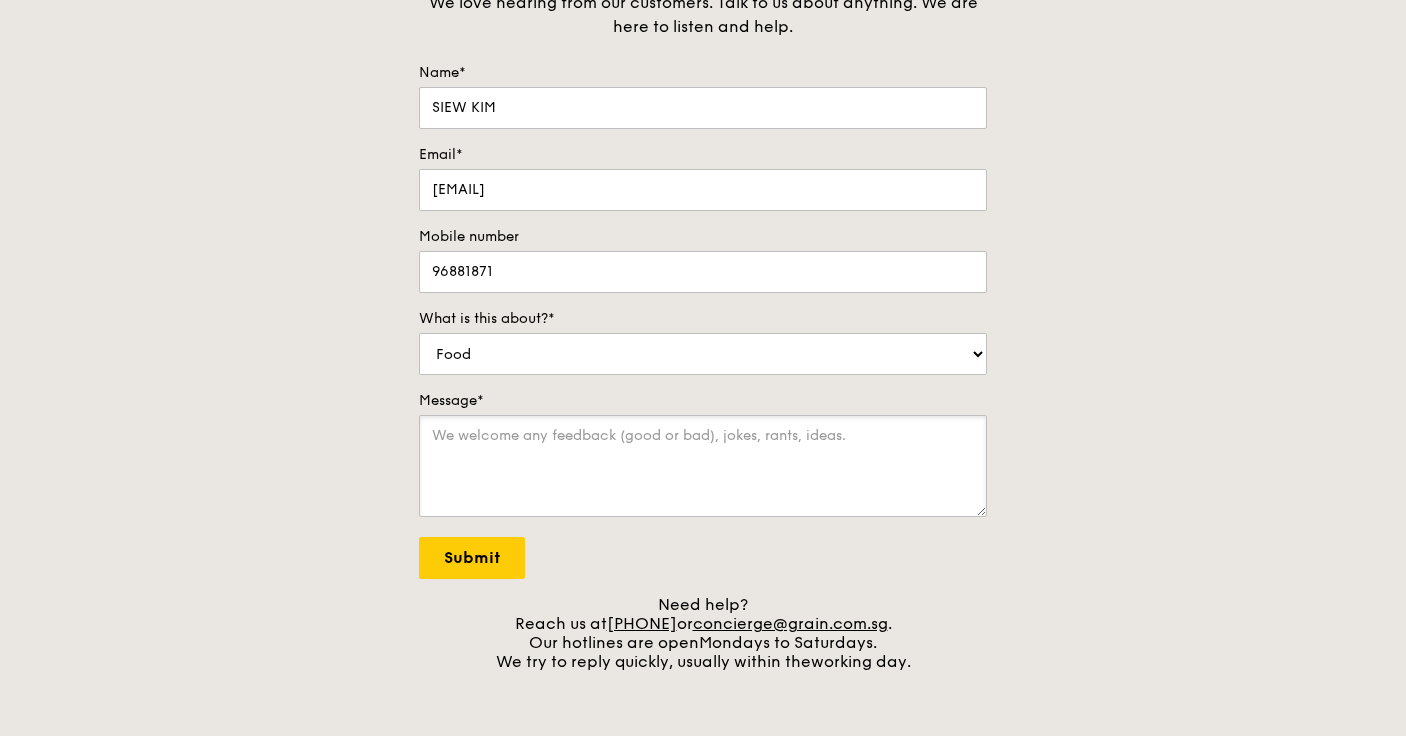 click on "Message*" at bounding box center (703, 466) 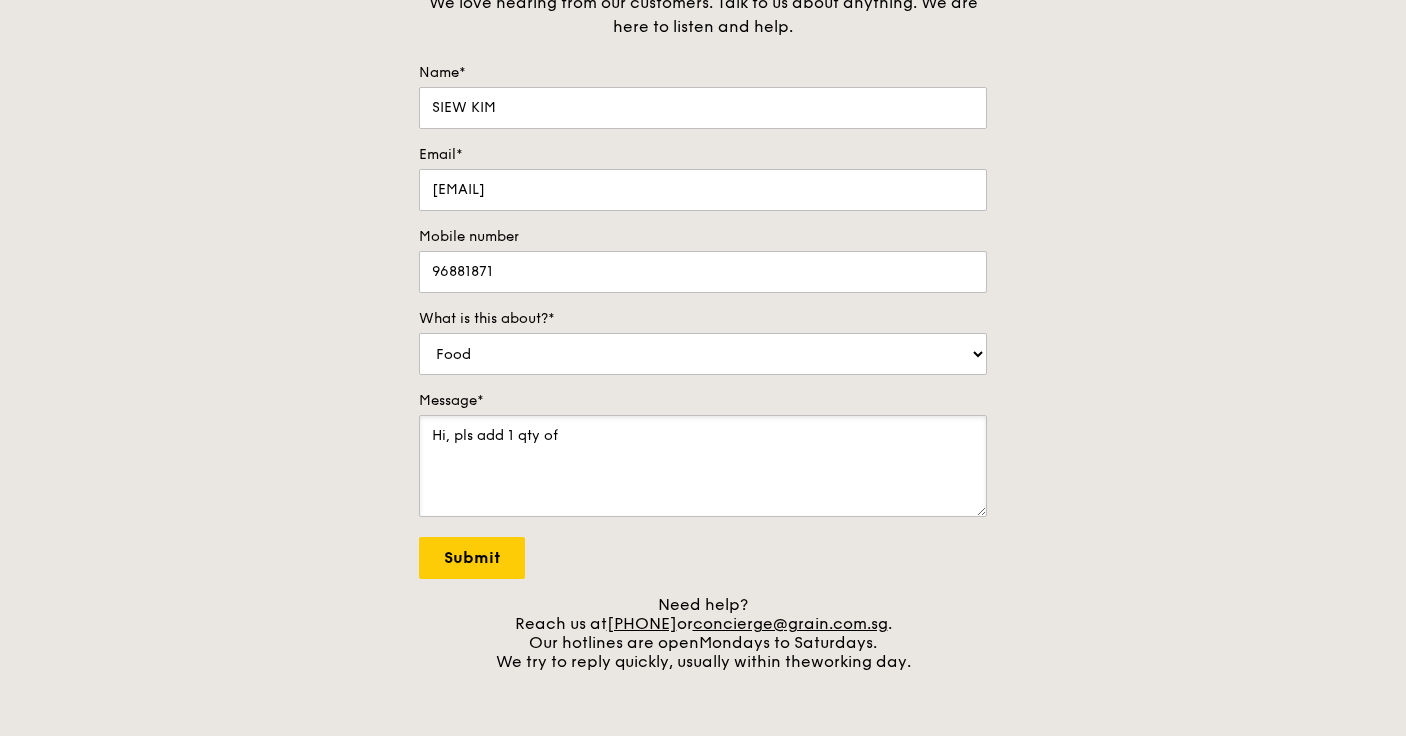 type on "Hi, pls add 1 qty of" 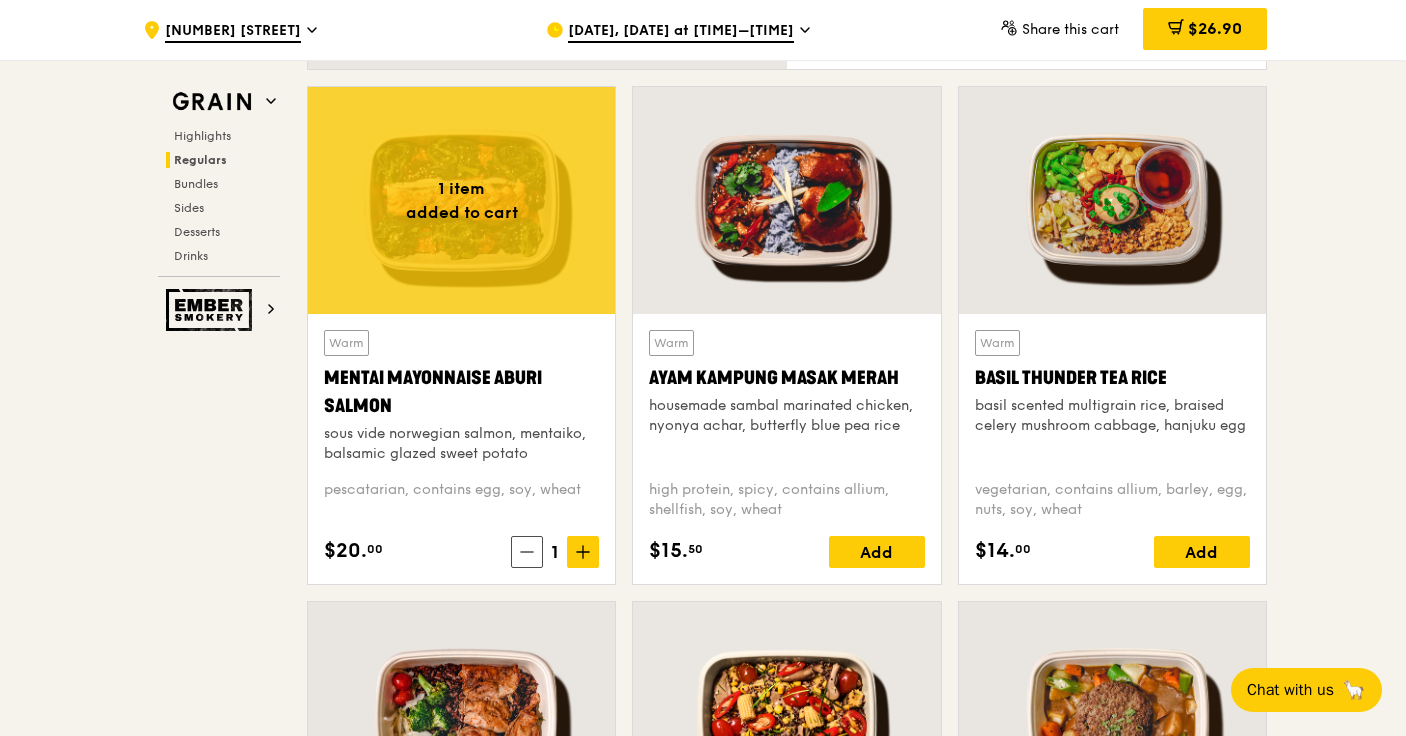 scroll, scrollTop: 1952, scrollLeft: 0, axis: vertical 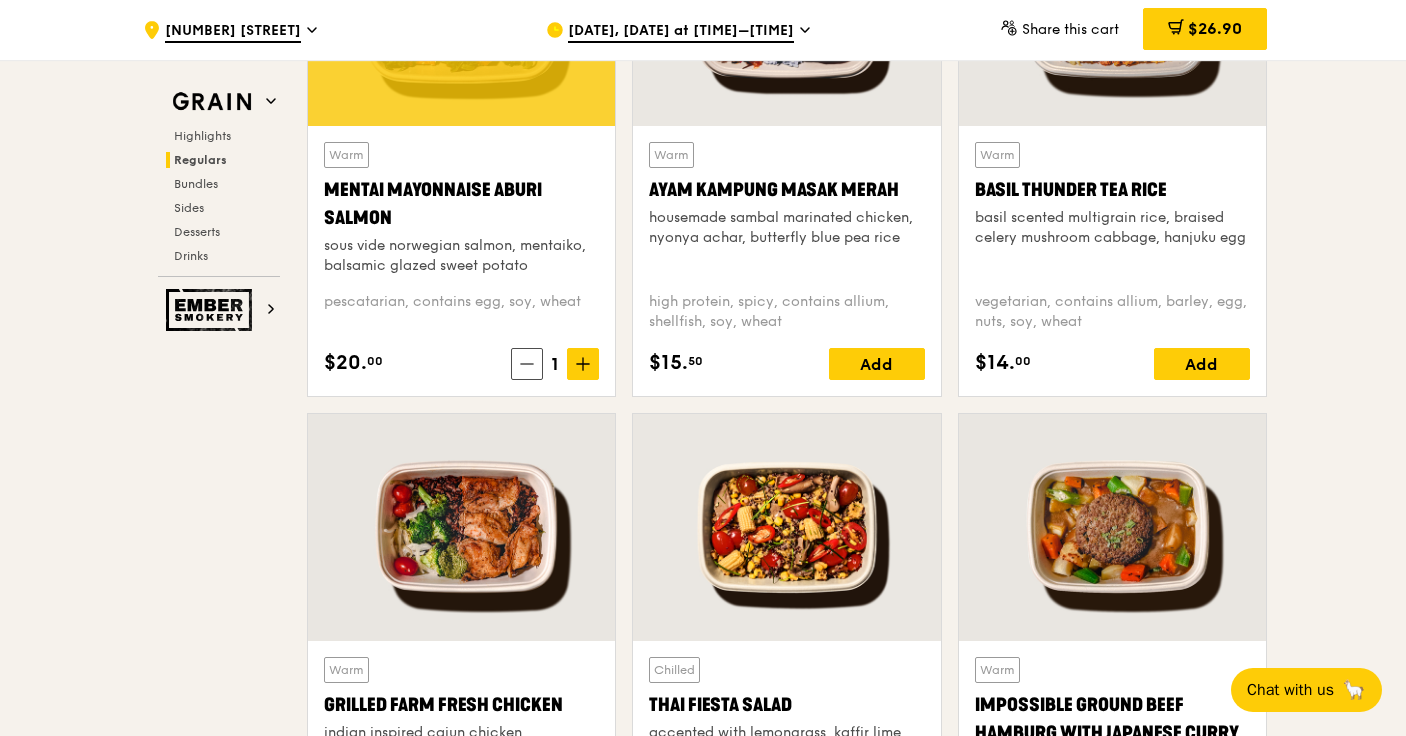drag, startPoint x: 427, startPoint y: 211, endPoint x: 317, endPoint y: 190, distance: 111.9866 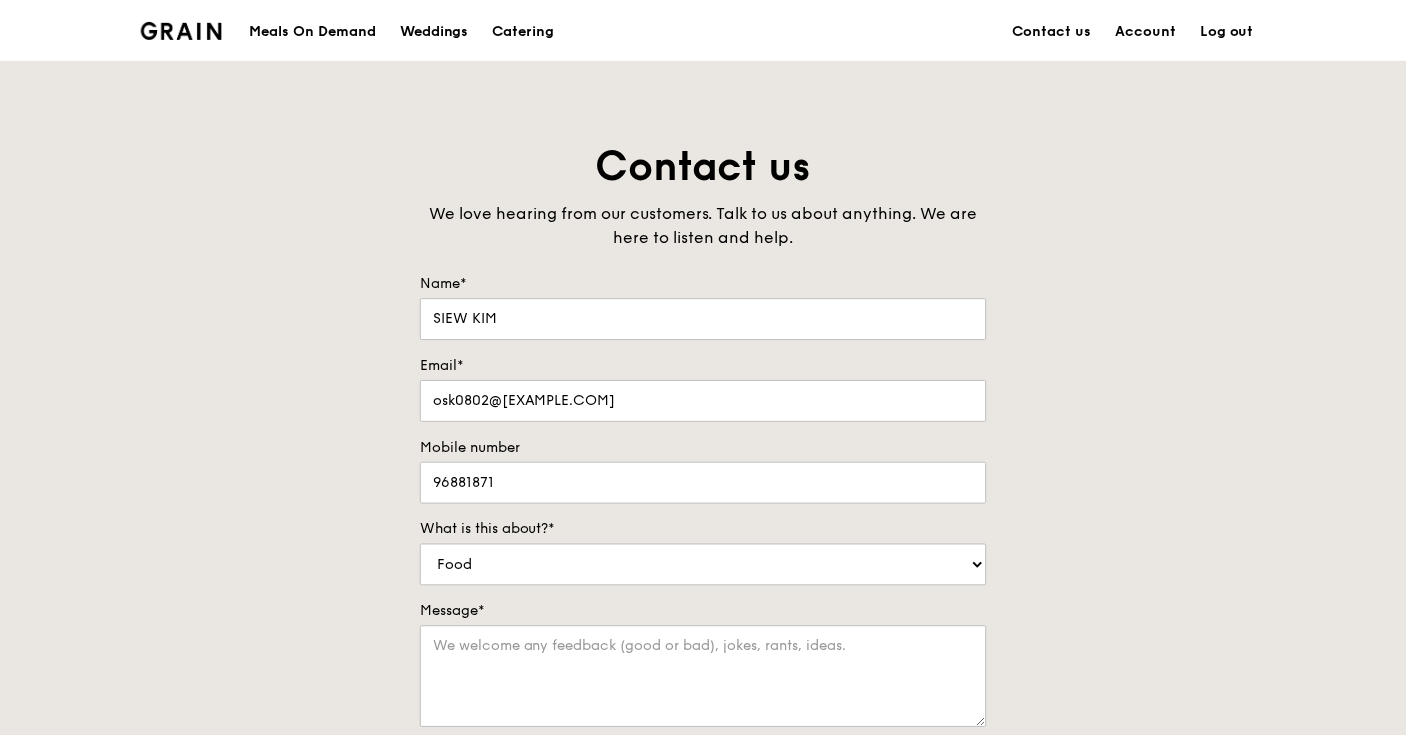 scroll, scrollTop: 277, scrollLeft: 0, axis: vertical 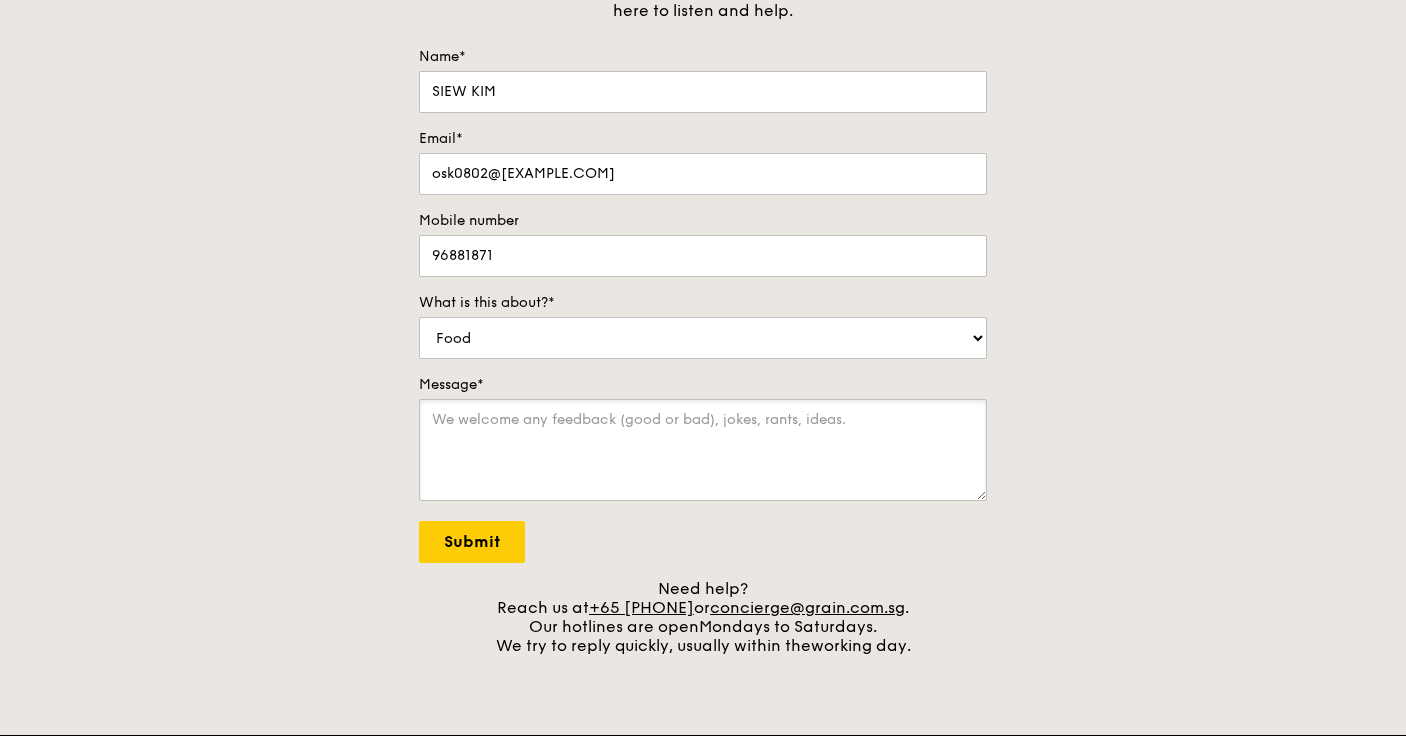paste on "Mentai Mayonnaise Aburi Salmon" 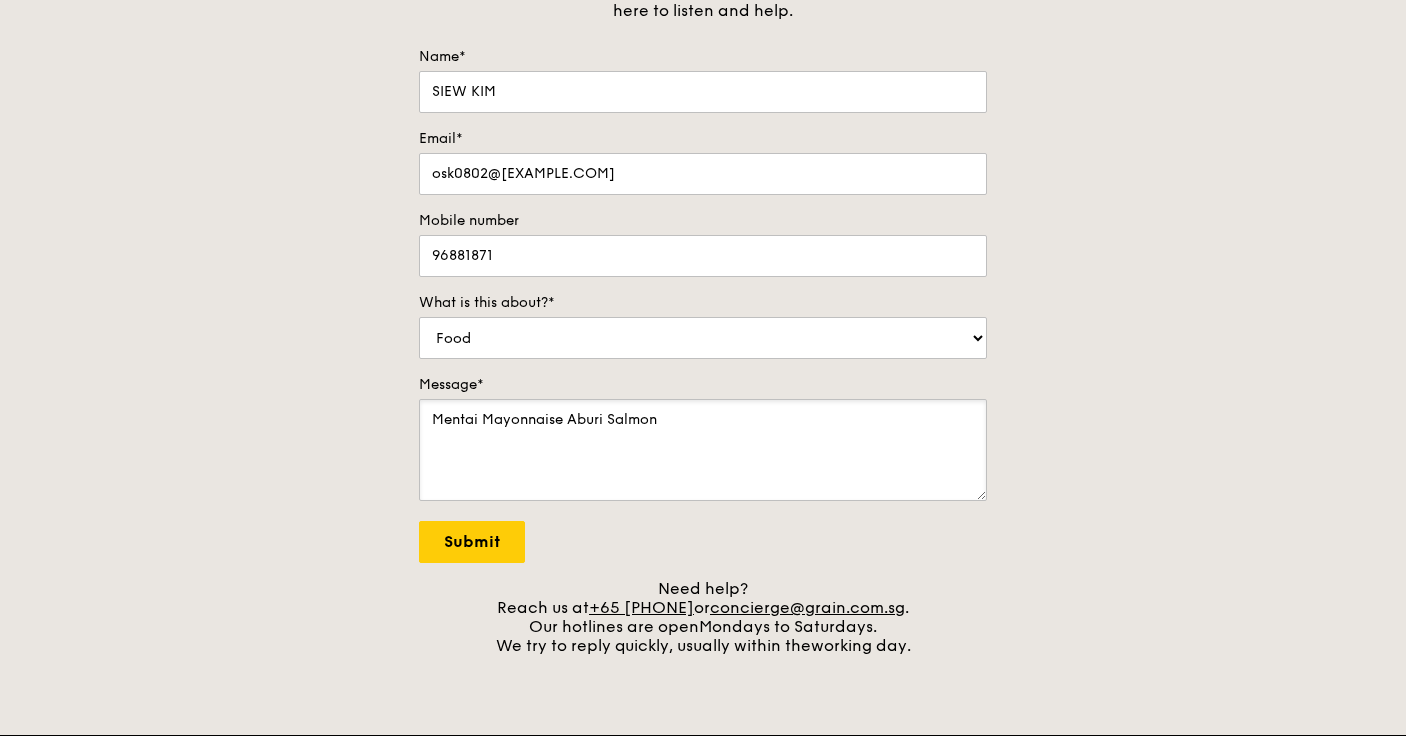click on "Mentai Mayonnaise Aburi Salmon" at bounding box center [703, 450] 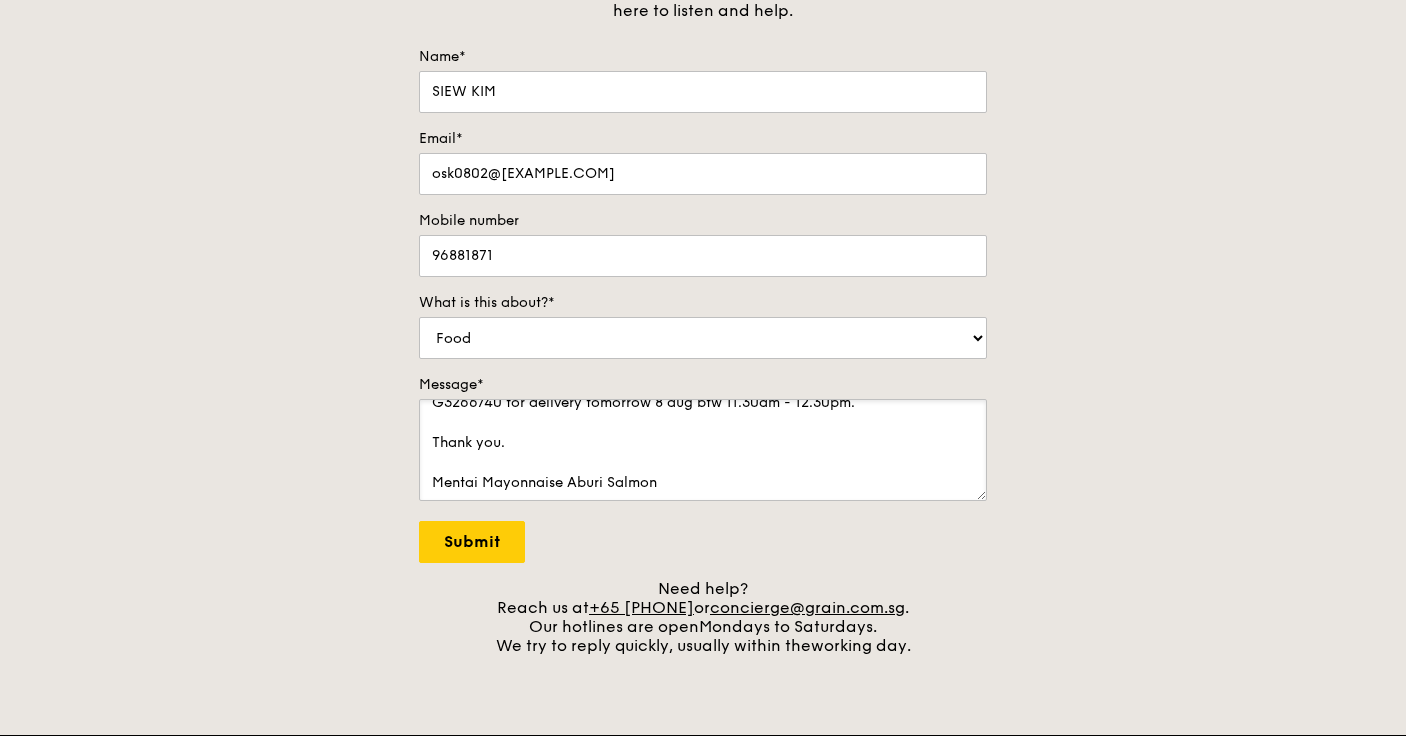 scroll, scrollTop: 0, scrollLeft: 0, axis: both 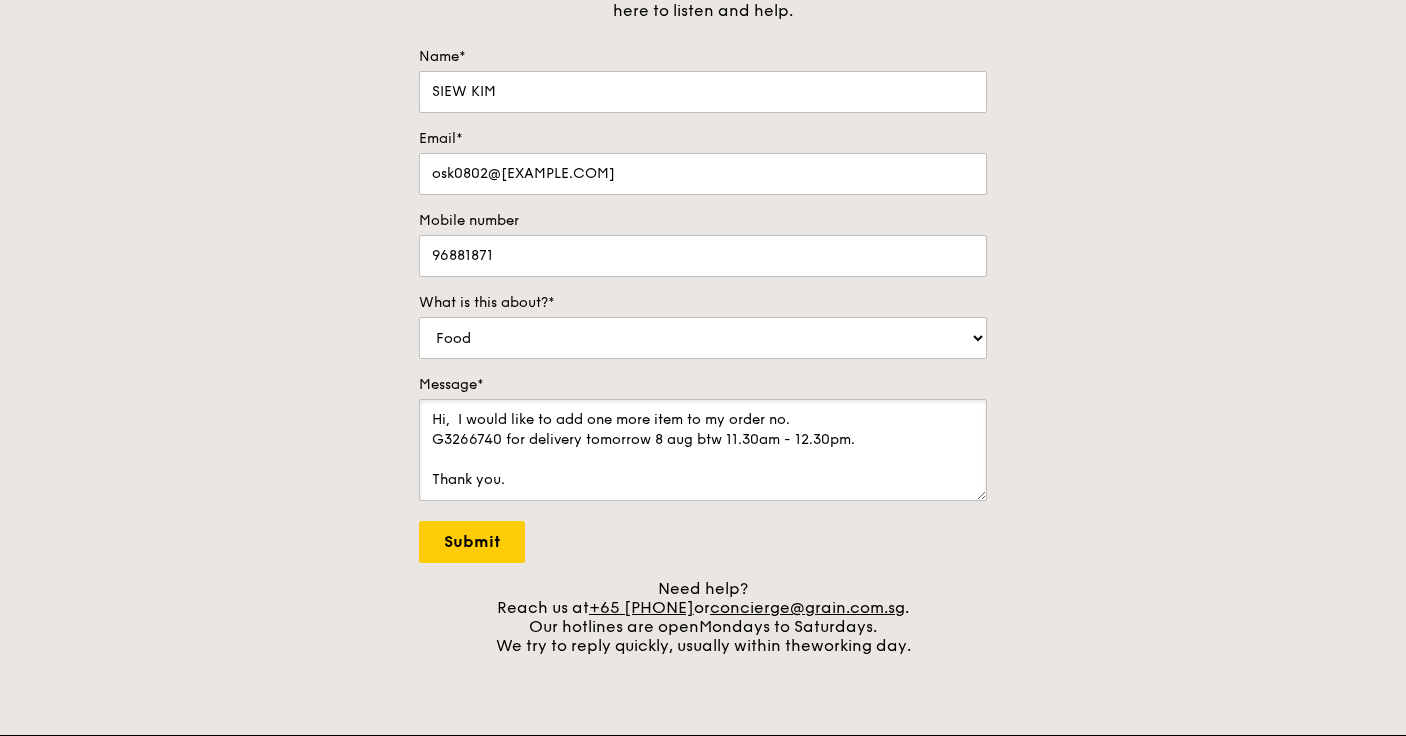 click on "Hi,  I would like to add one more item to my order no.
G3266740 for delivery tomorrow 8 aug btw 11.30am - 12.30pm.
Thank you.
Mentai Mayonnaise Aburi Salmon" at bounding box center (703, 450) 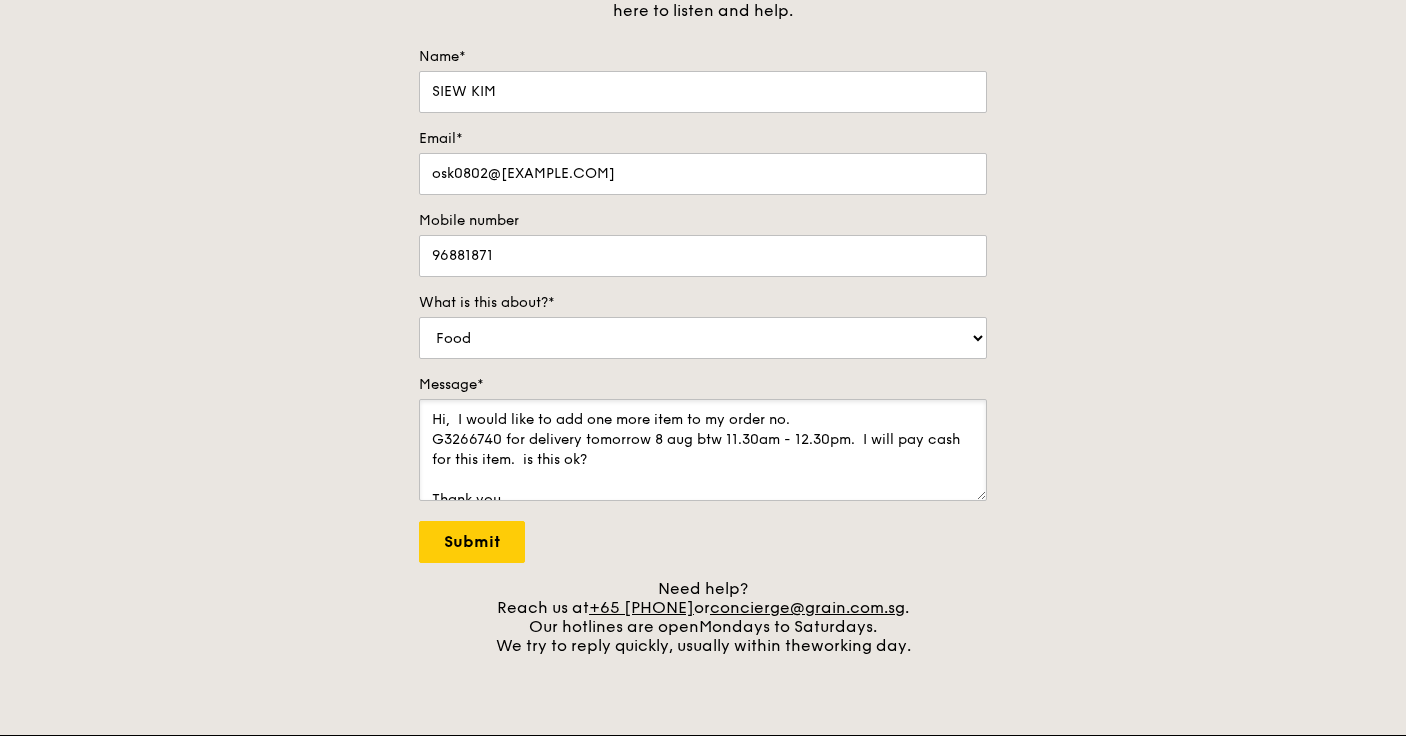 scroll, scrollTop: 60, scrollLeft: 0, axis: vertical 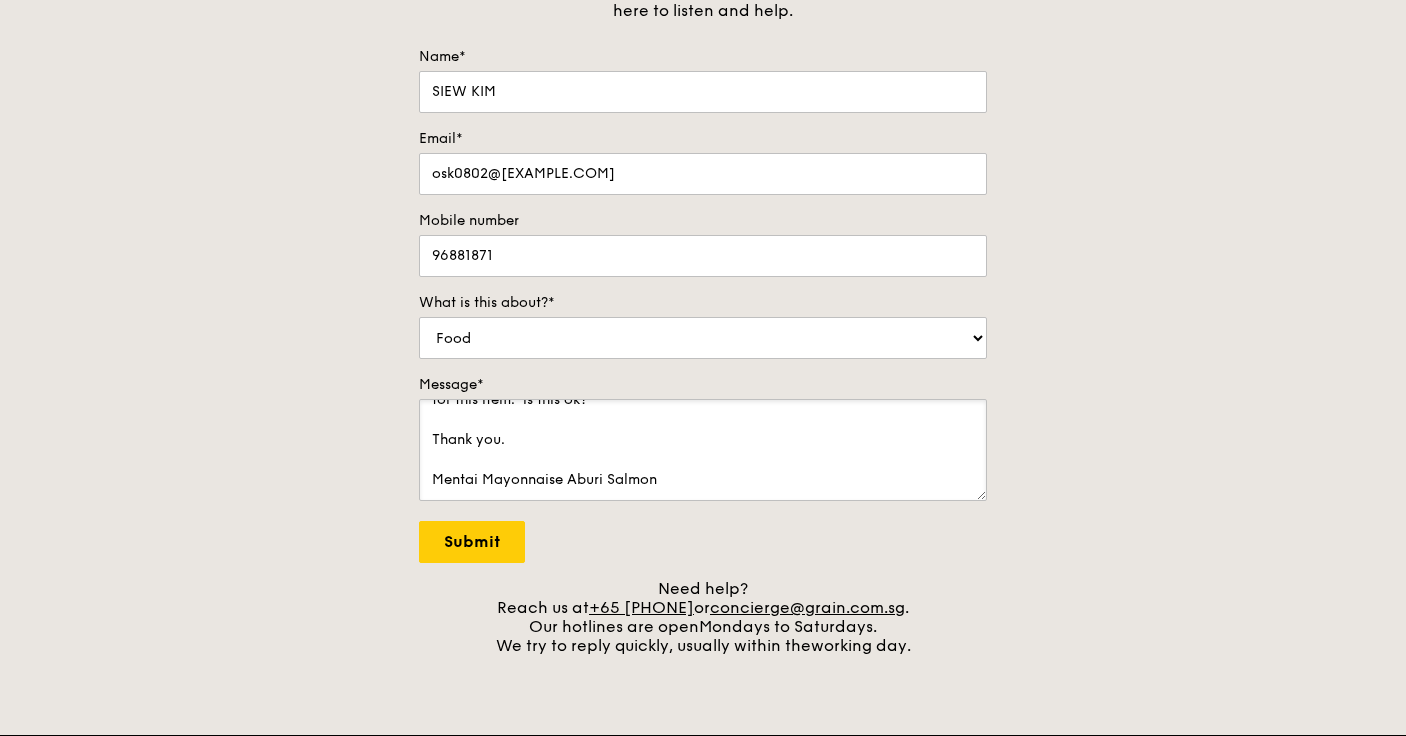 drag, startPoint x: 673, startPoint y: 480, endPoint x: 676, endPoint y: 542, distance: 62.072536 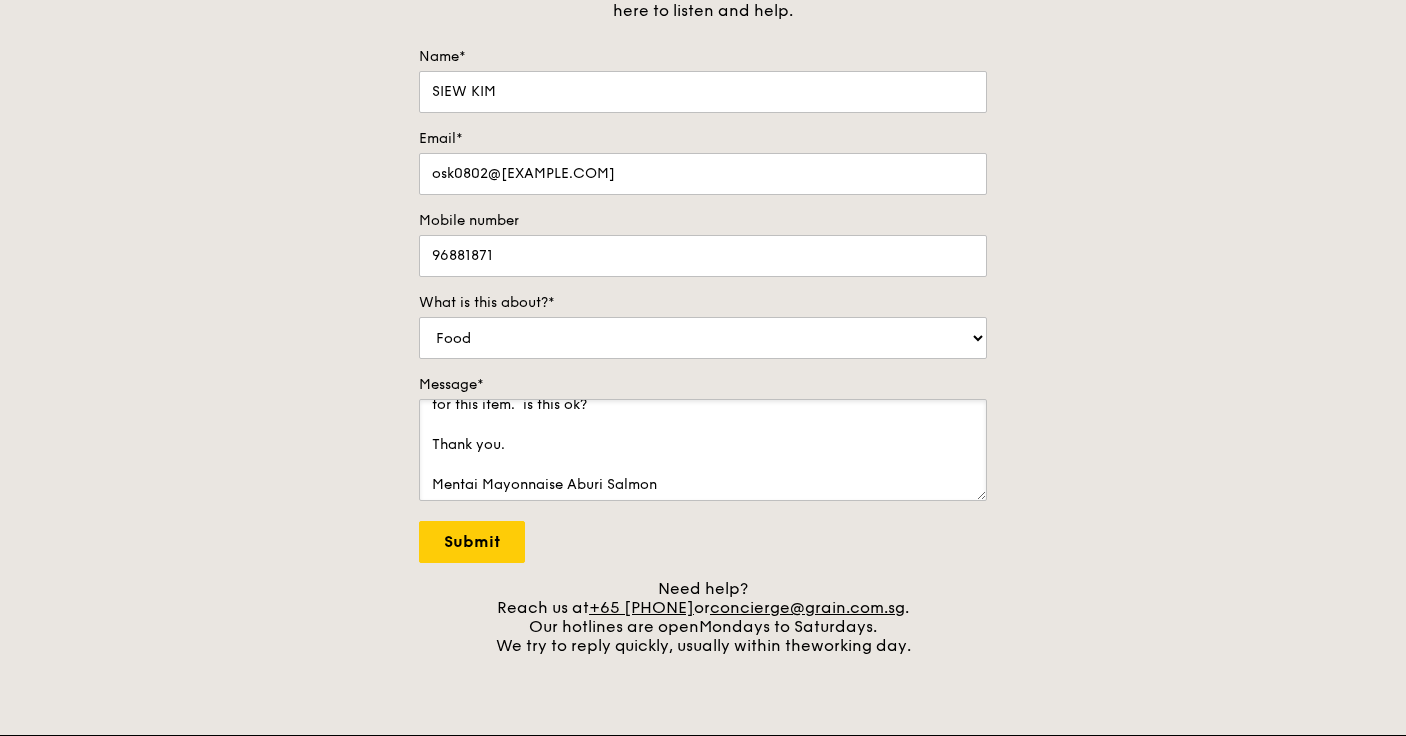 scroll, scrollTop: 60, scrollLeft: 0, axis: vertical 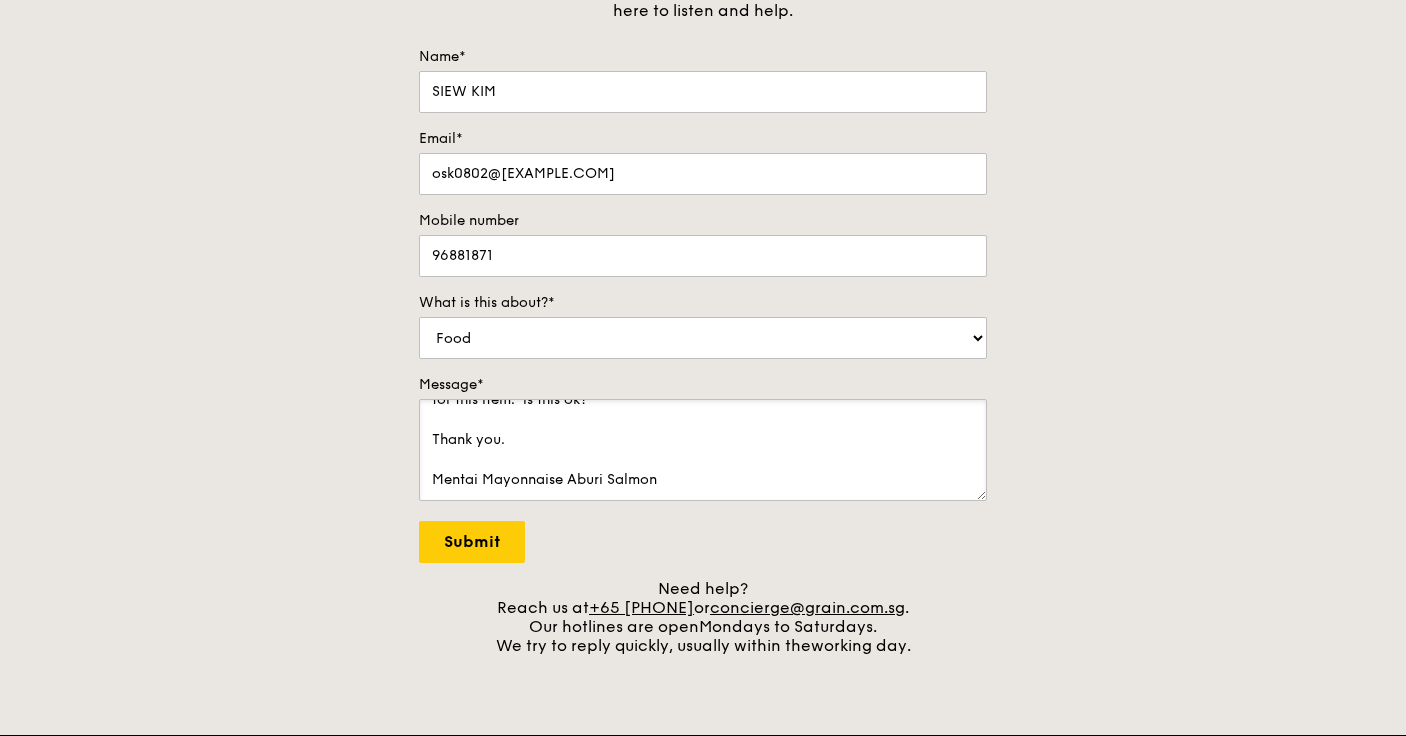 drag, startPoint x: 699, startPoint y: 479, endPoint x: 422, endPoint y: 466, distance: 277.3049 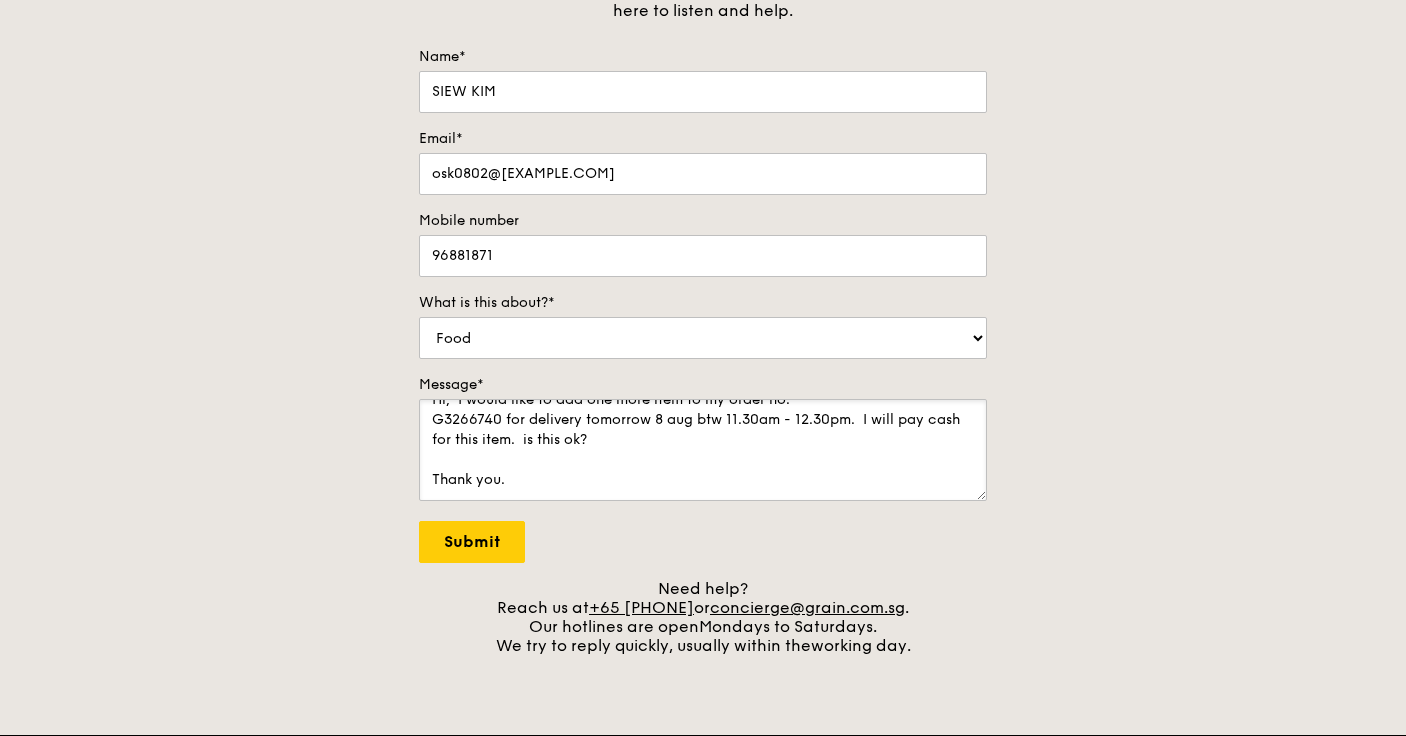scroll, scrollTop: 0, scrollLeft: 0, axis: both 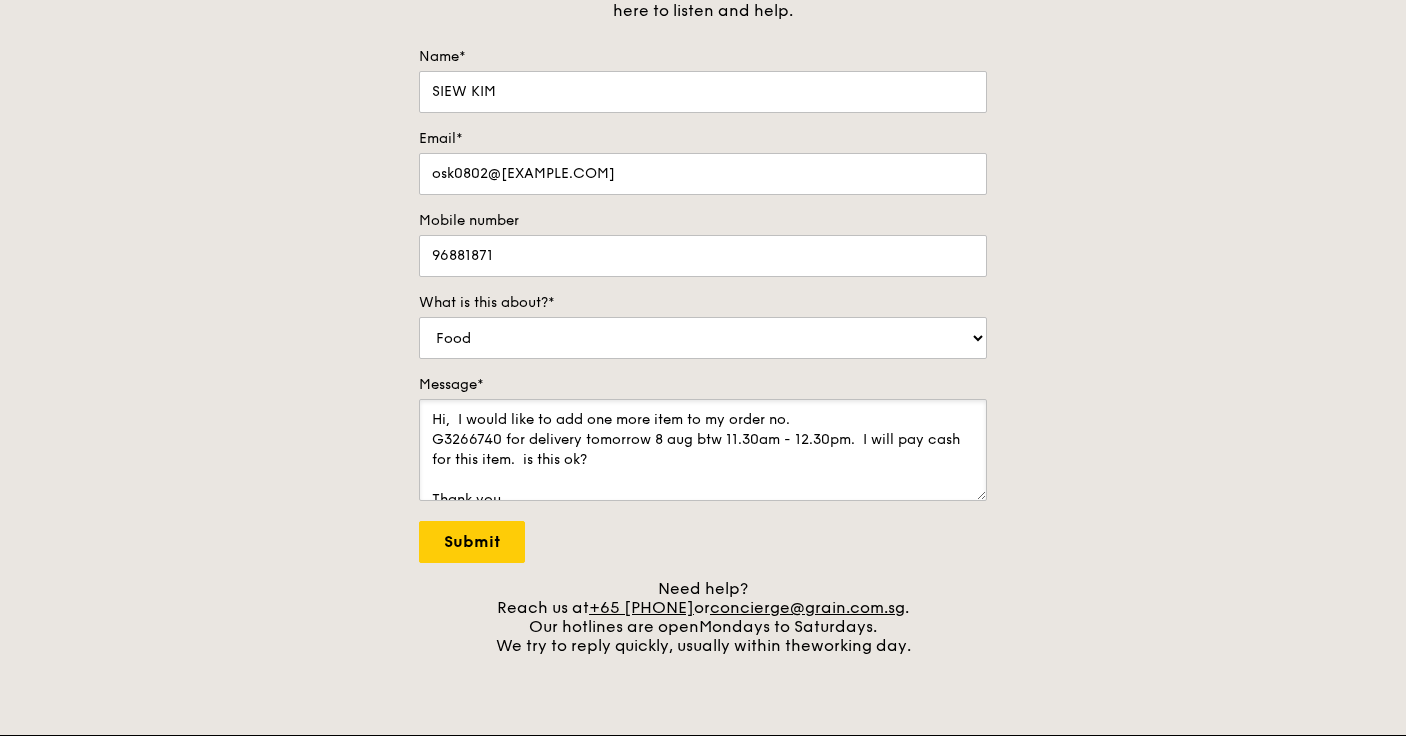 click on "Hi,  I would like to add one more item to my order no.
G3266740 for delivery tomorrow 8 aug btw 11.30am - 12.30pm.  I will pay cash for this item.  is this ok?
Thank you." at bounding box center [703, 450] 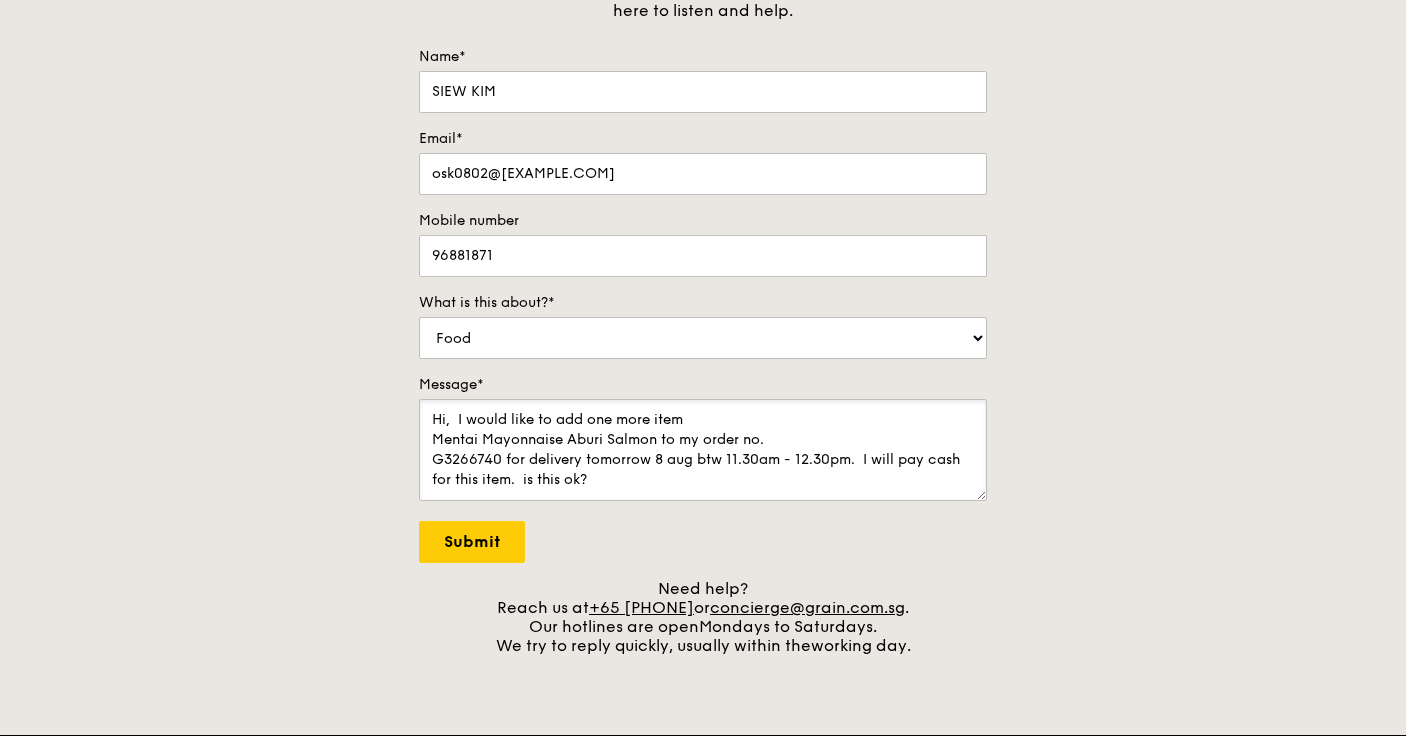 click on "Hi,  I would like to add one more item
Mentai Mayonnaise Aburi Salmon to my order no.
G3266740 for delivery tomorrow 8 aug btw 11.30am - 12.30pm.  I will pay cash for this item.  is this ok?
Thank you." at bounding box center [703, 450] 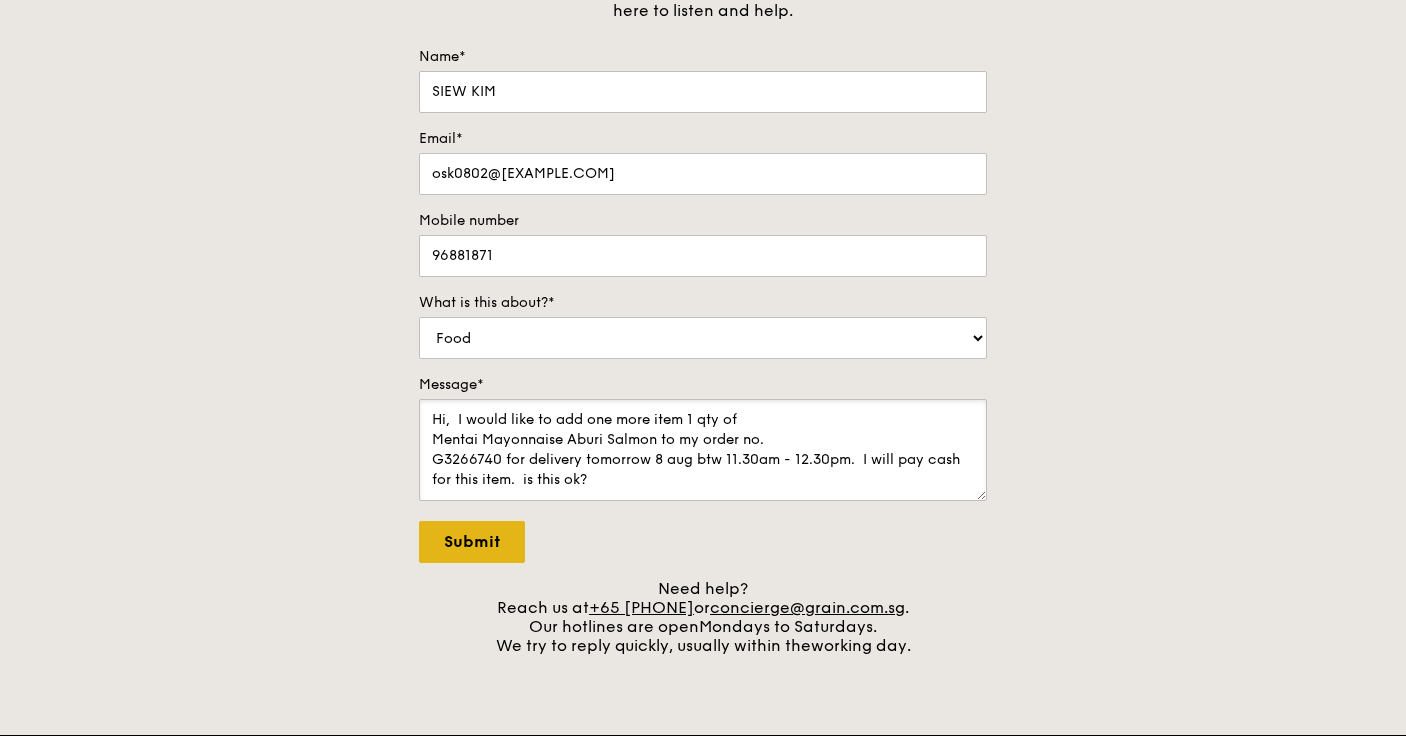 type on "Hi,  I would like to add one more item 1 qty of
Mentai Mayonnaise Aburi Salmon to my order no.
G3266740 for delivery tomorrow 8 aug btw 11.30am - 12.30pm.  I will pay cash for this item.  is this ok?
Thank you." 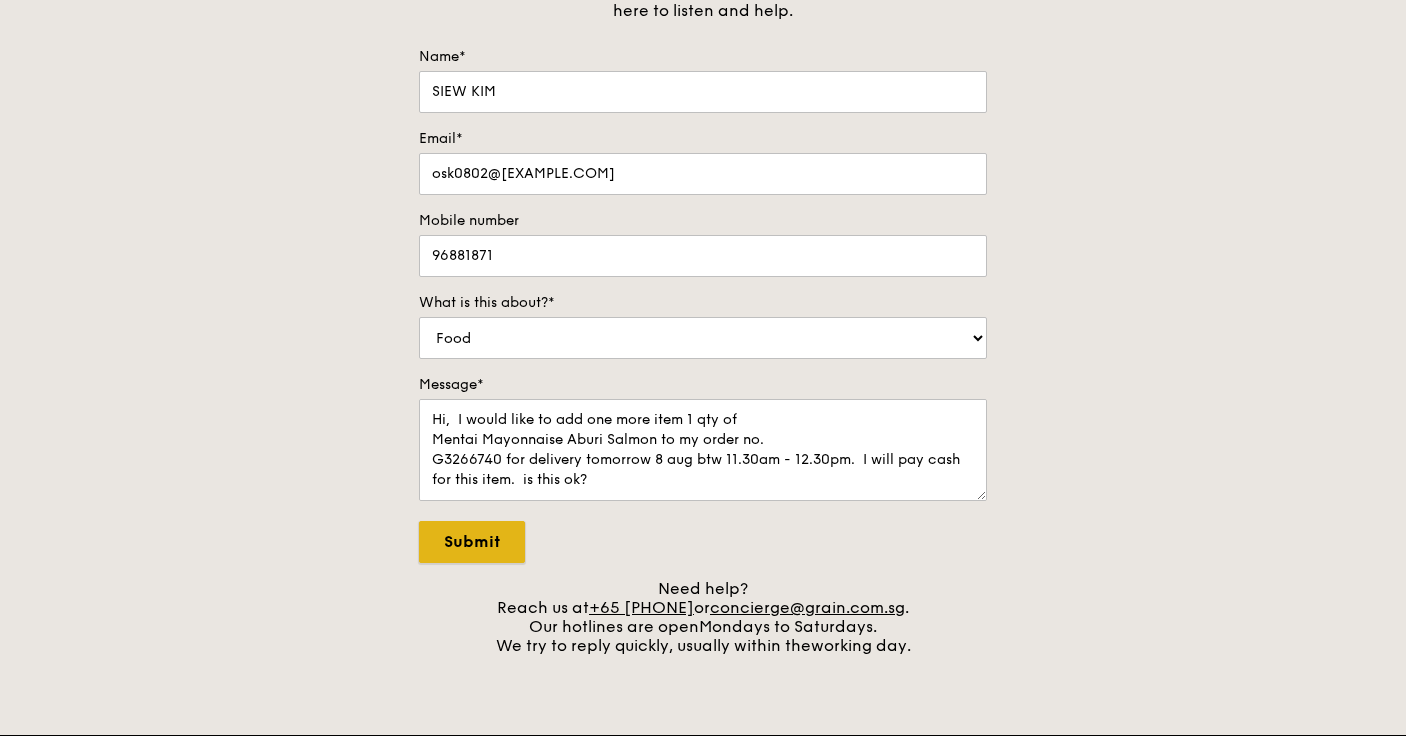 click on "Submit" at bounding box center (472, 542) 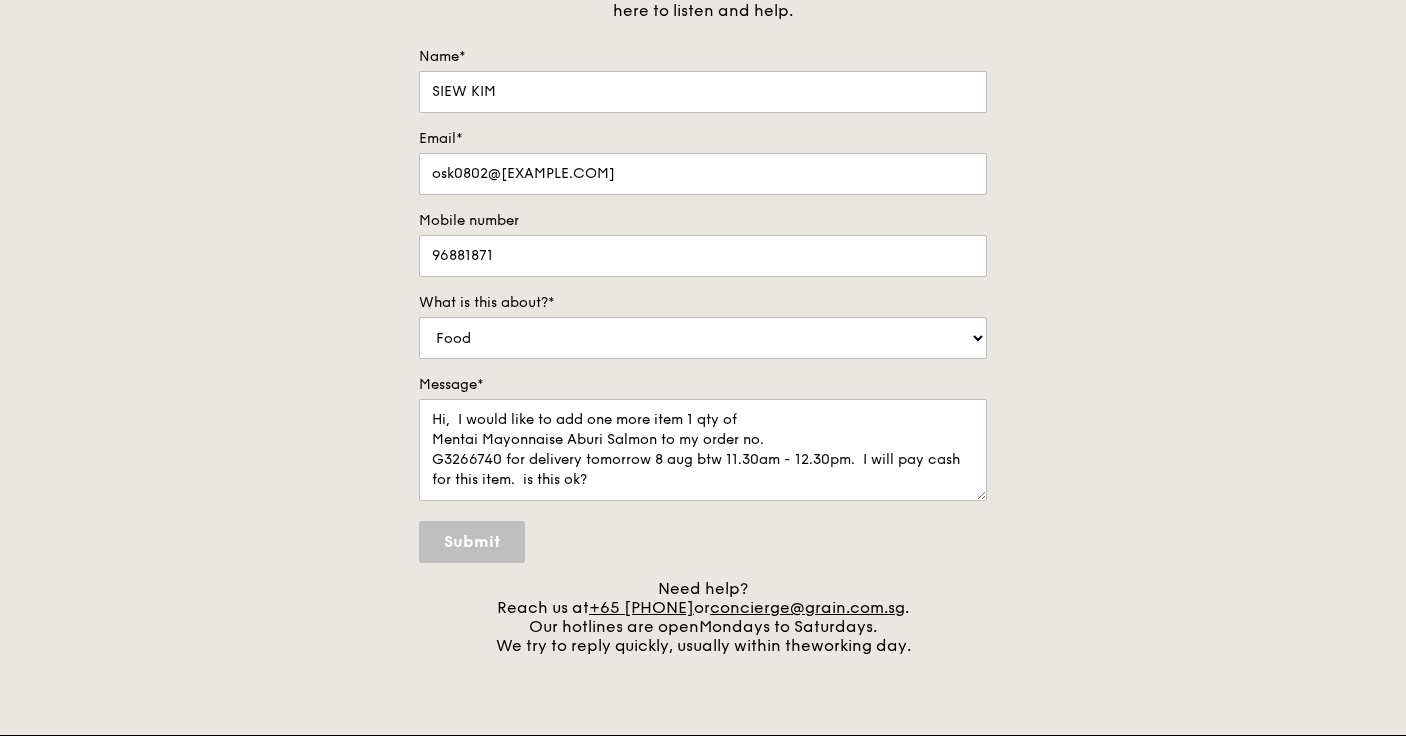 type 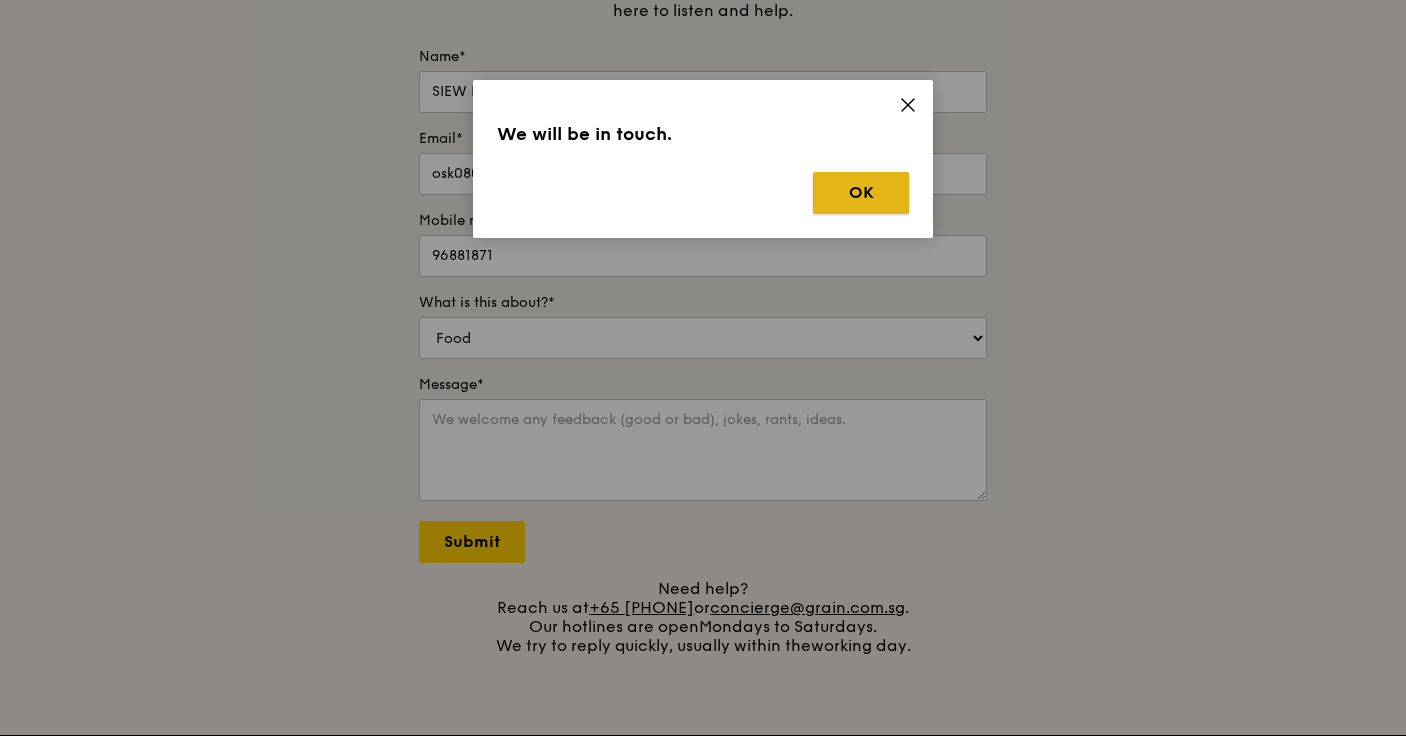 click on "OK" at bounding box center (861, 193) 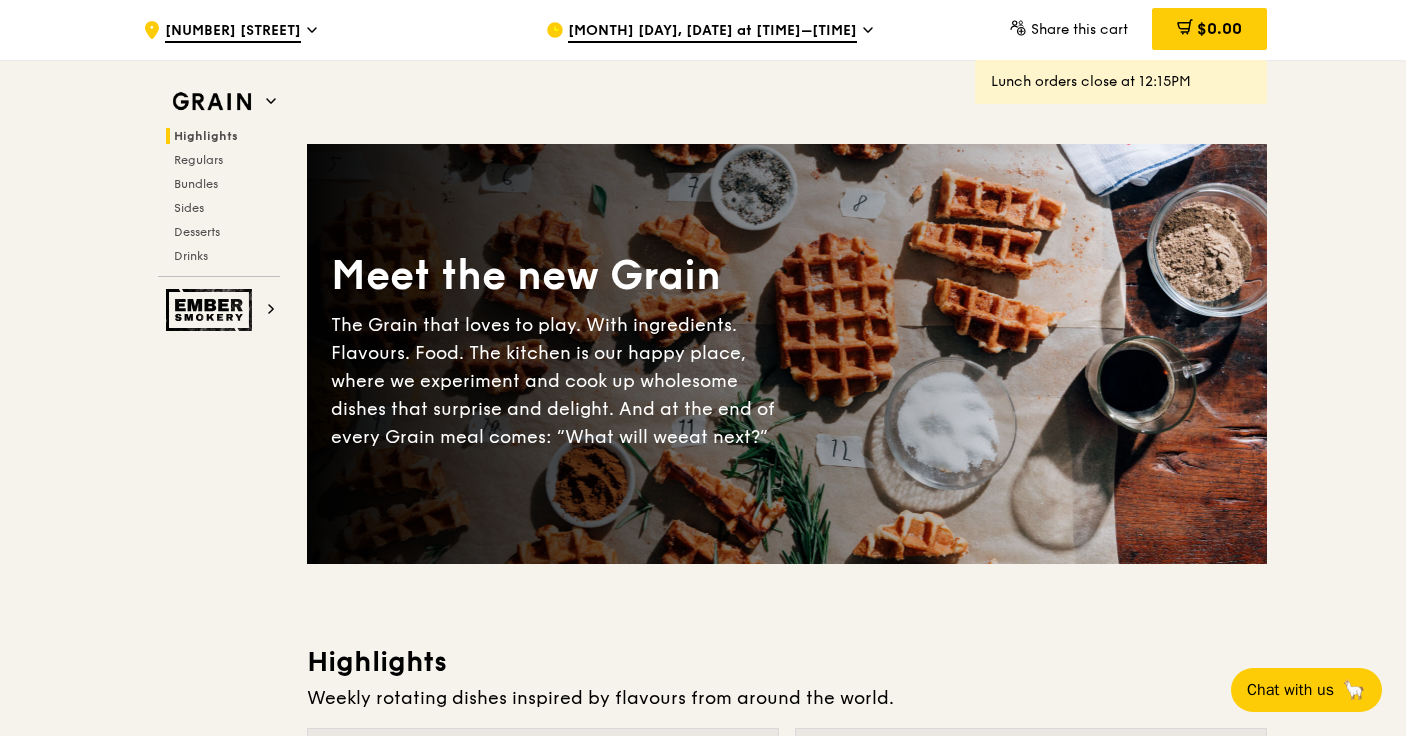 scroll, scrollTop: 152, scrollLeft: 0, axis: vertical 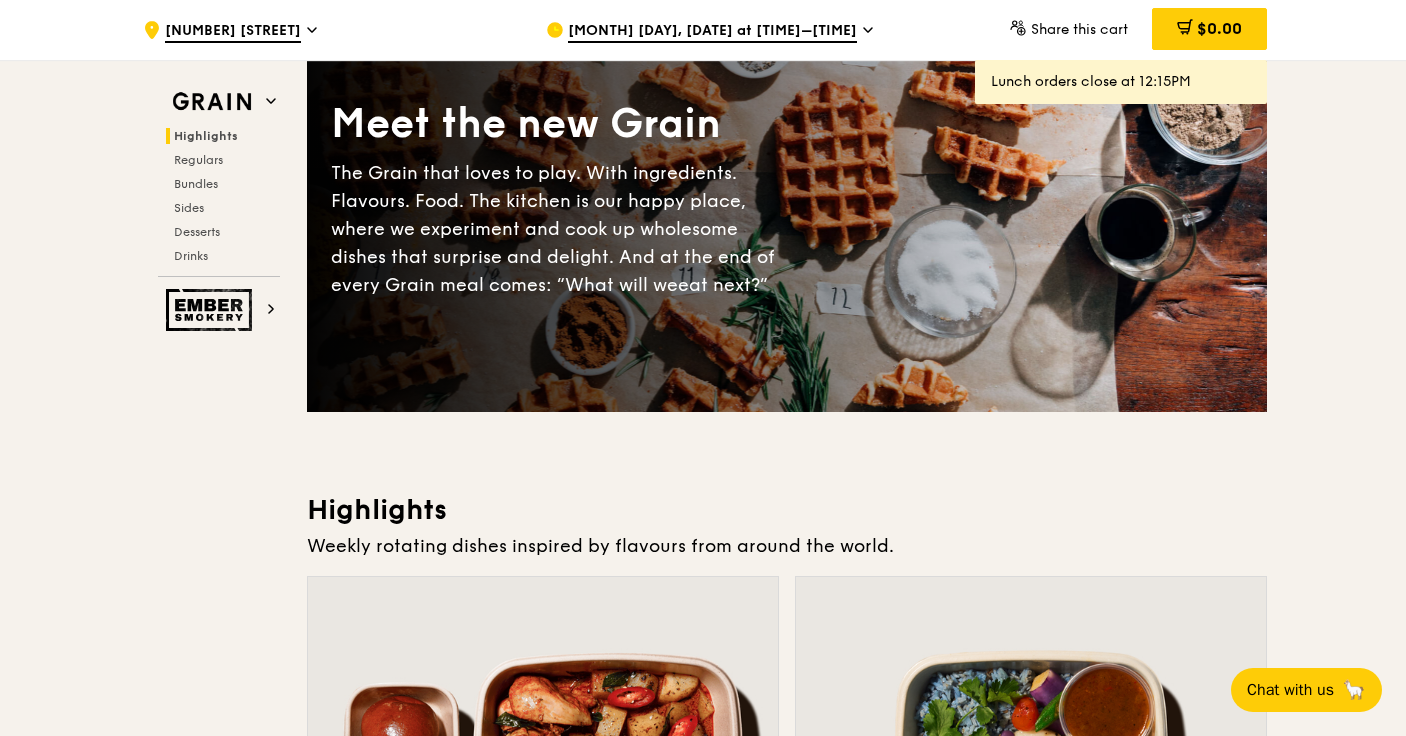 click on "Lunch orders close at 12:15PM" at bounding box center (1121, 82) 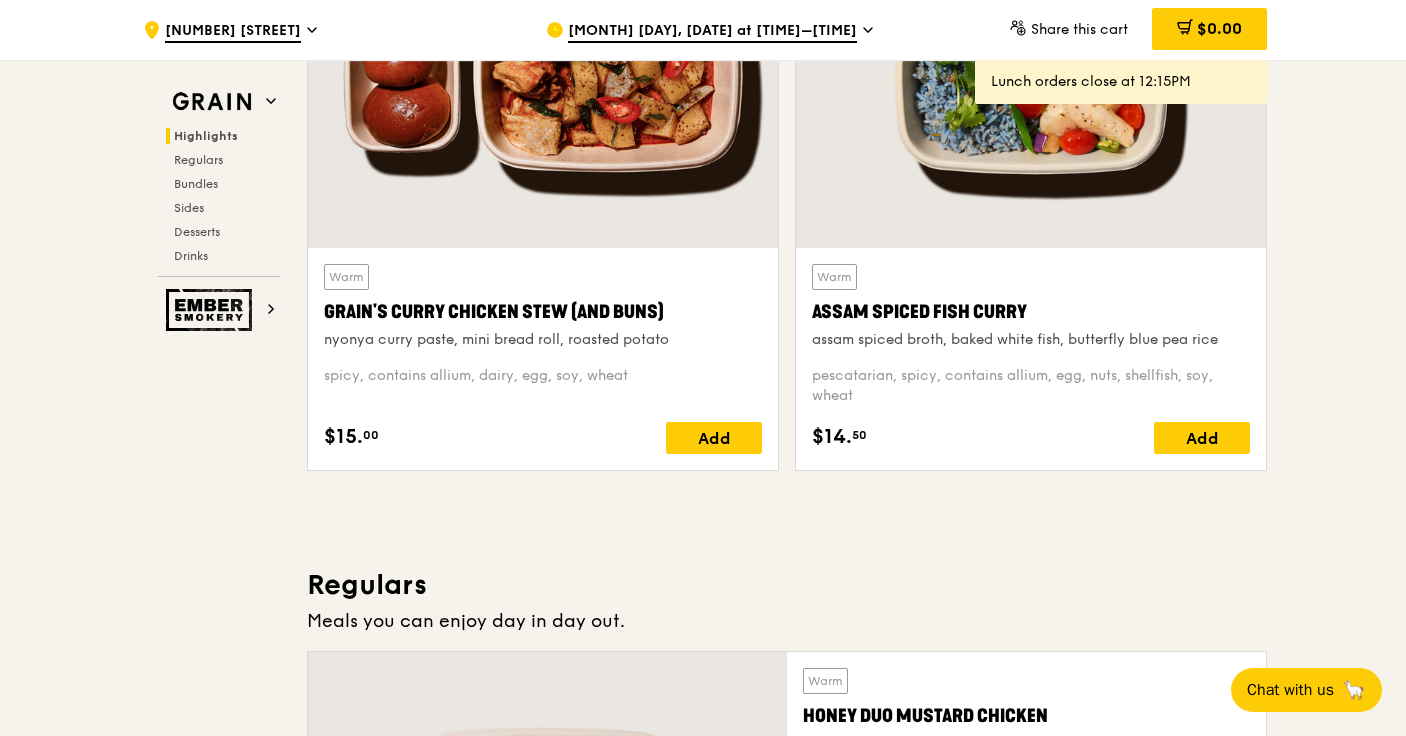 scroll, scrollTop: 874, scrollLeft: 0, axis: vertical 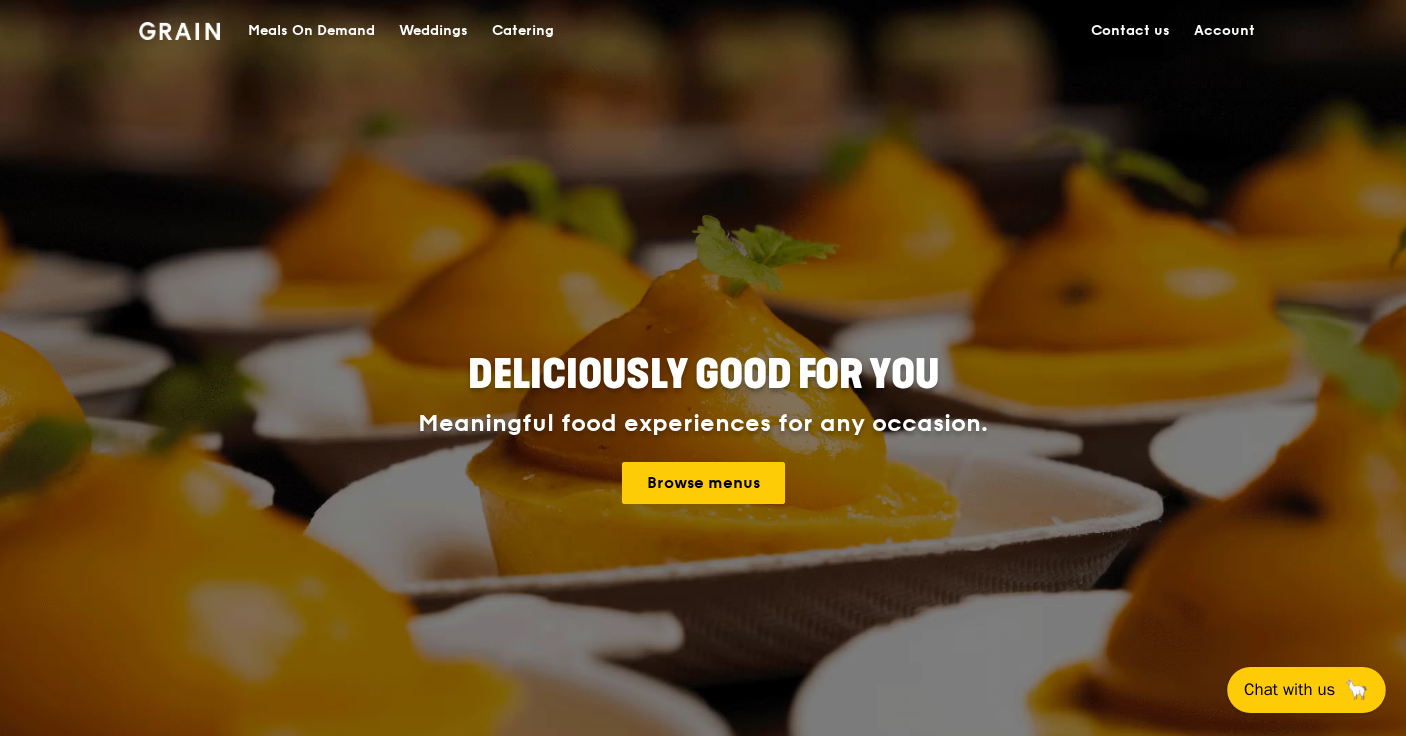 click on "Chat with us" at bounding box center [1289, 689] 